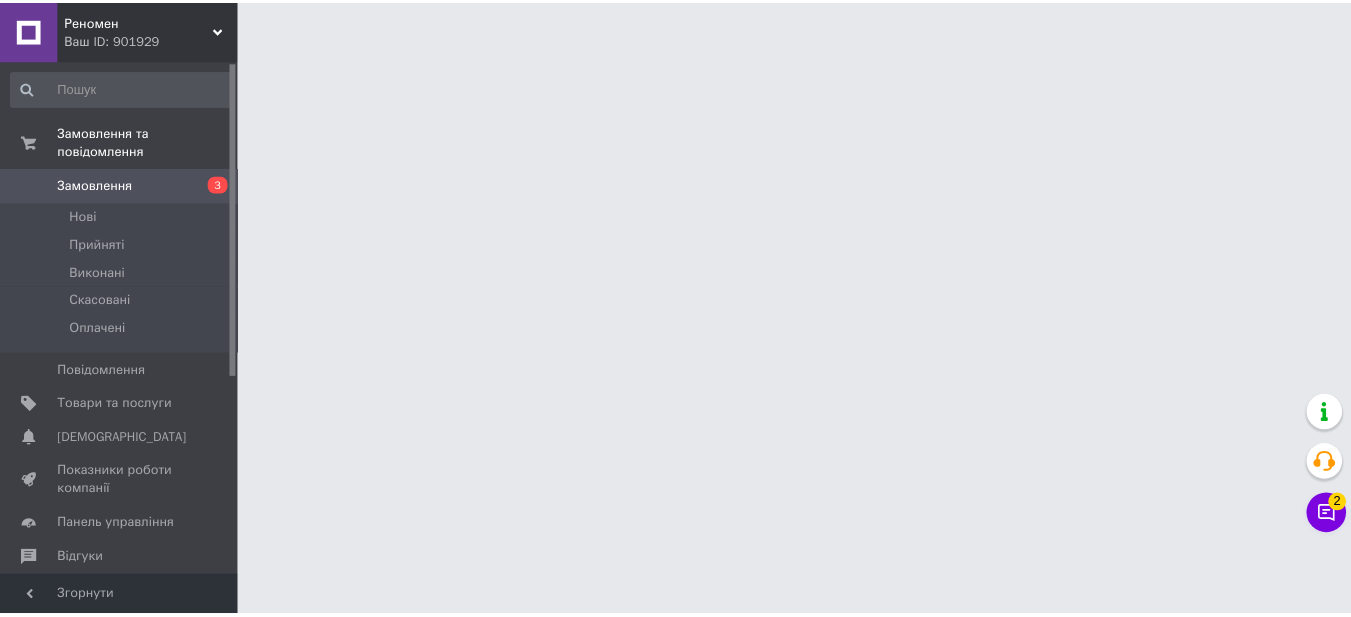 scroll, scrollTop: 0, scrollLeft: 0, axis: both 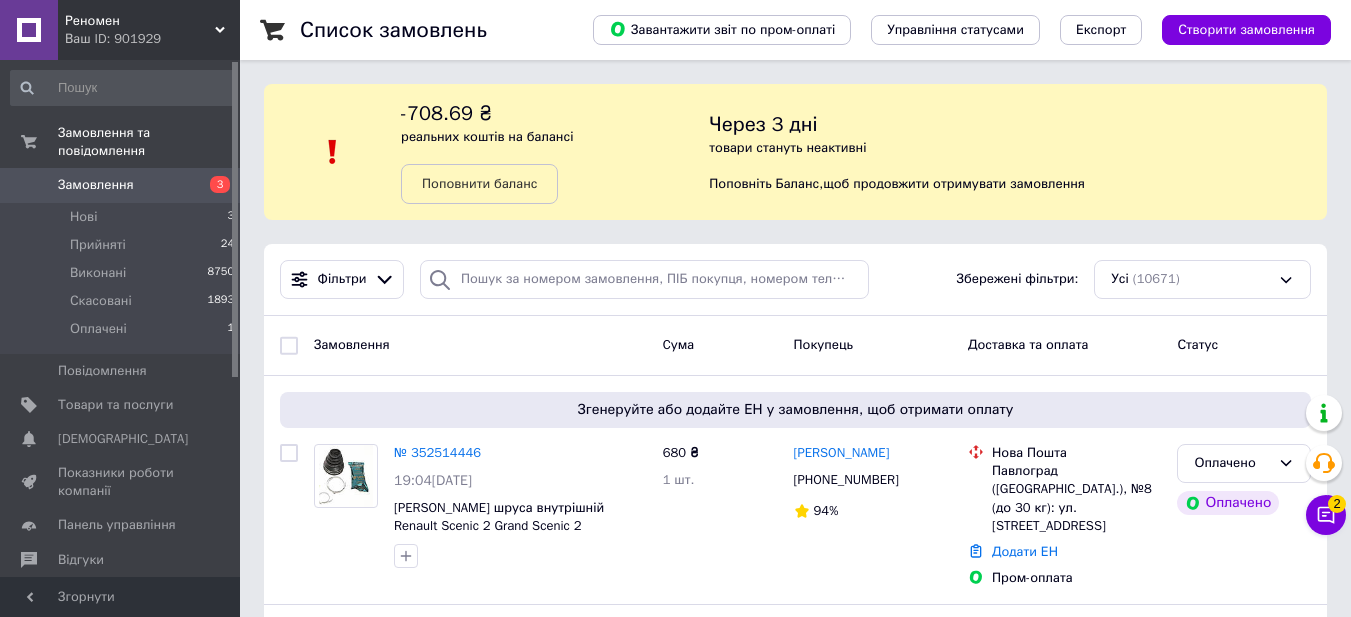 click on "Замовлення" at bounding box center [96, 185] 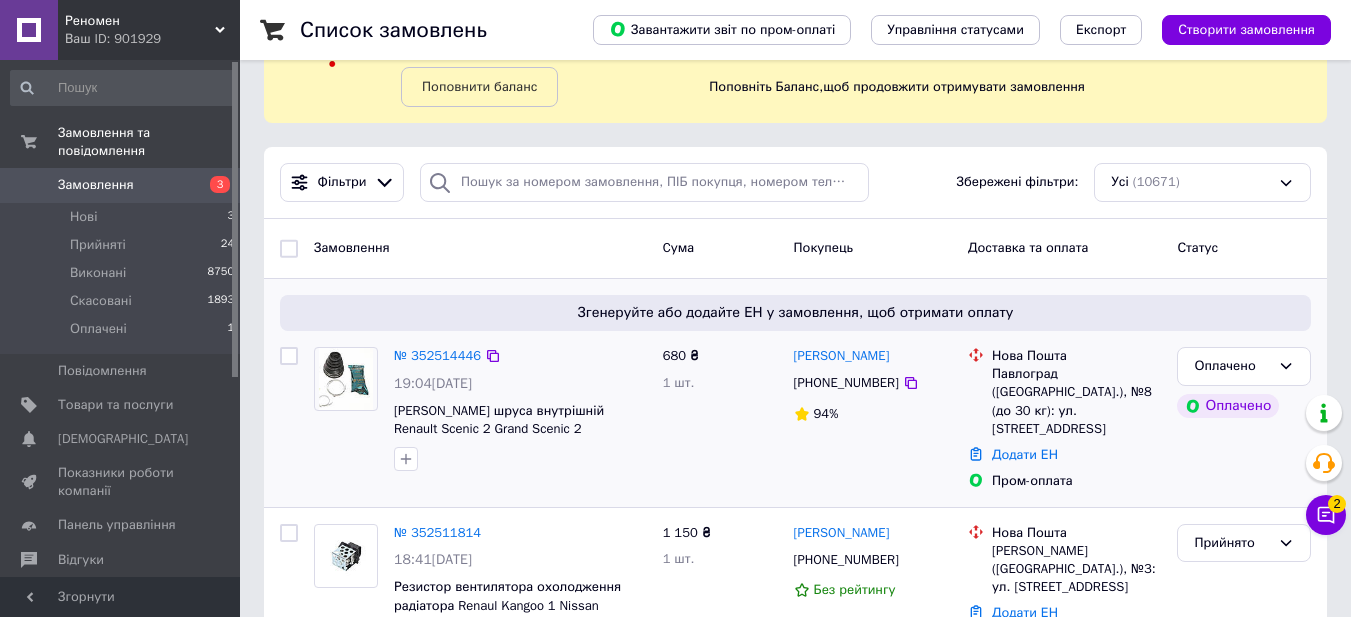 scroll, scrollTop: 100, scrollLeft: 0, axis: vertical 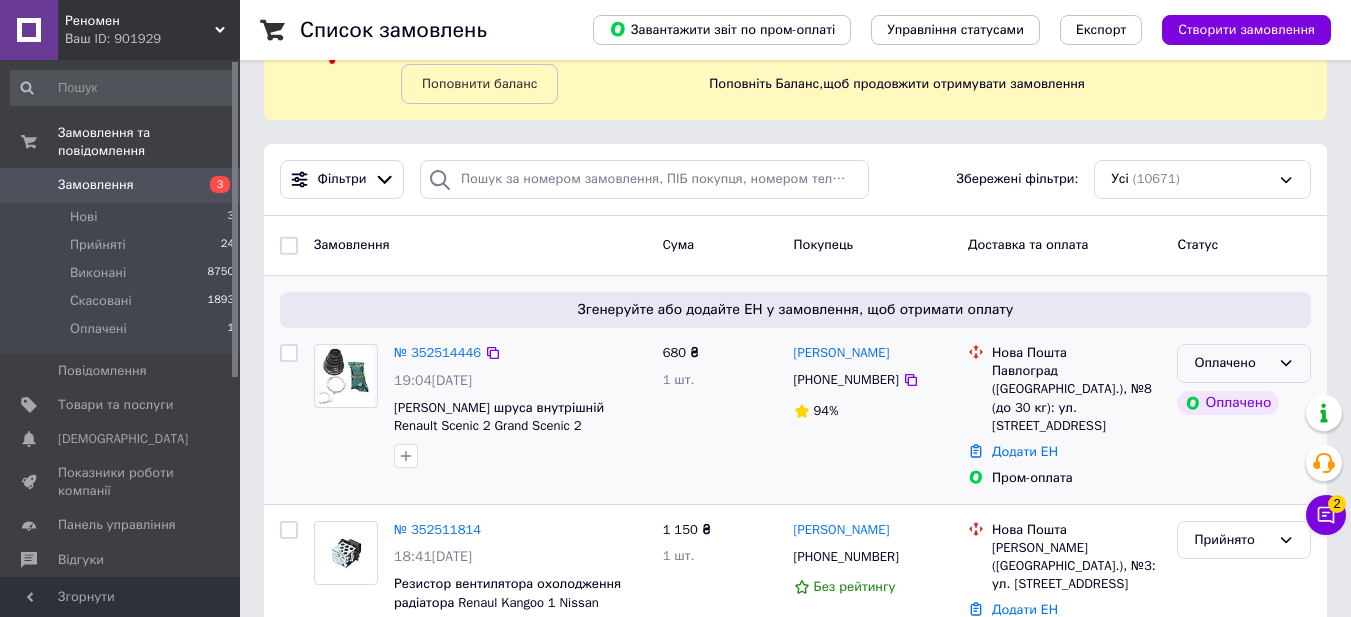click on "Оплачено" at bounding box center (1232, 363) 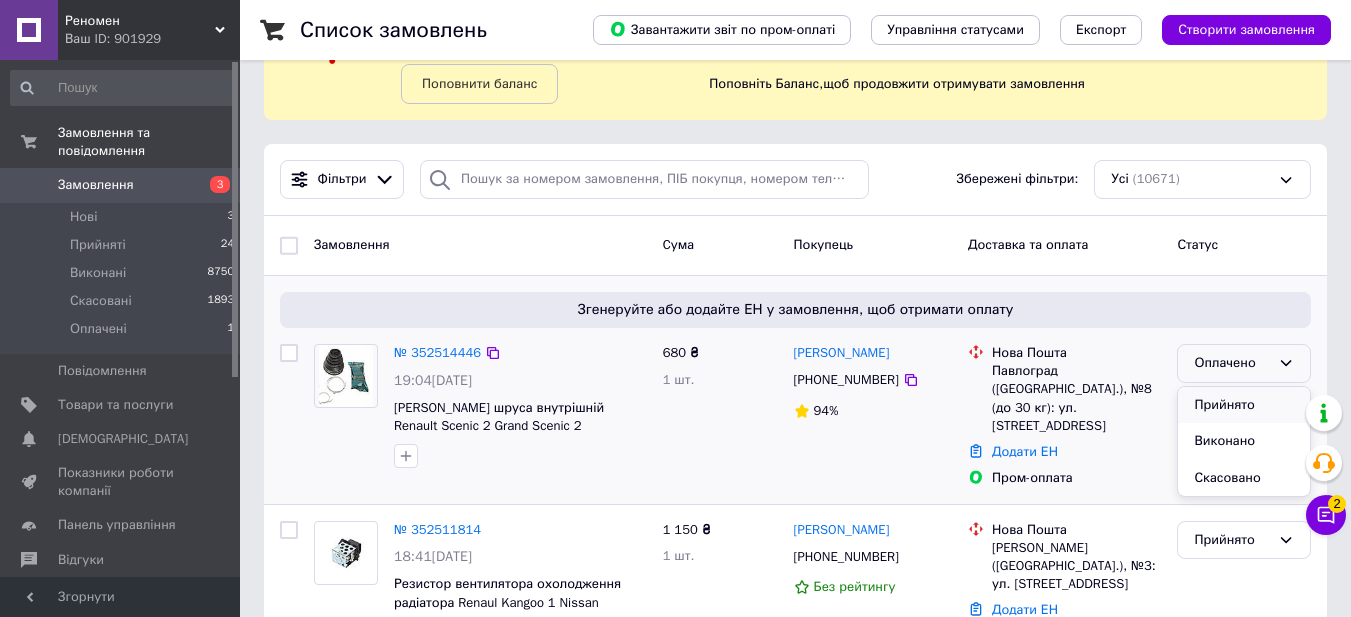 click on "Прийнято" at bounding box center [1244, 405] 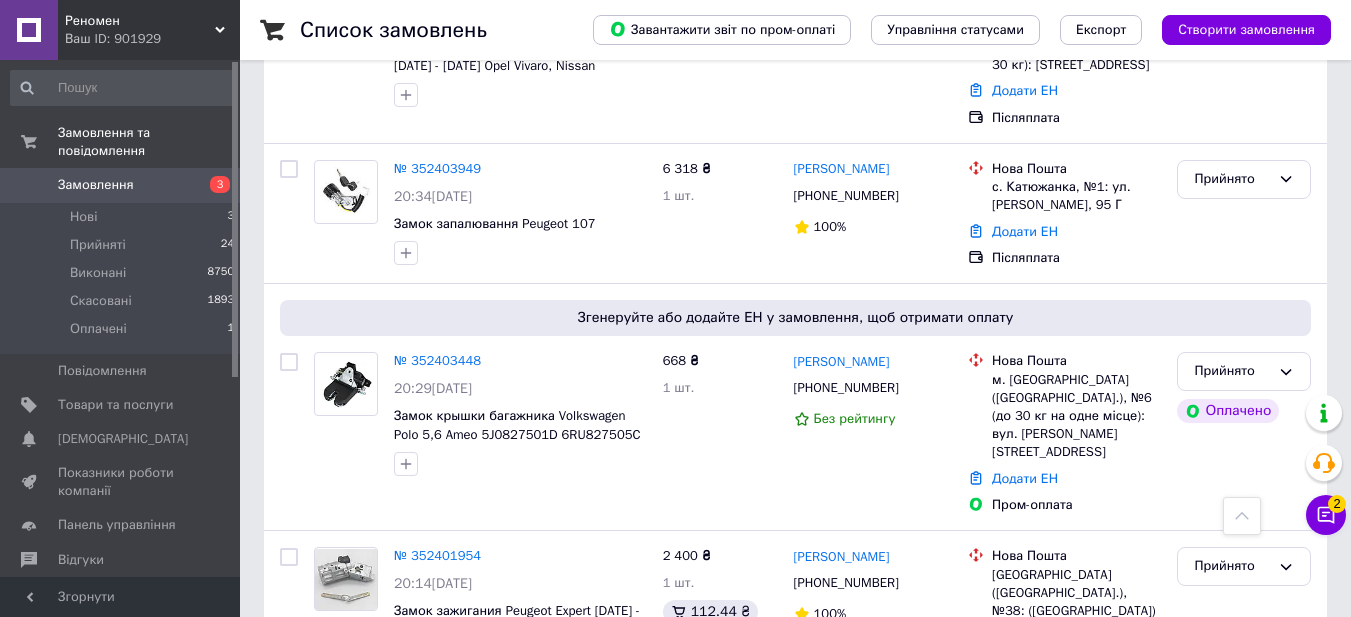 scroll, scrollTop: 1922, scrollLeft: 0, axis: vertical 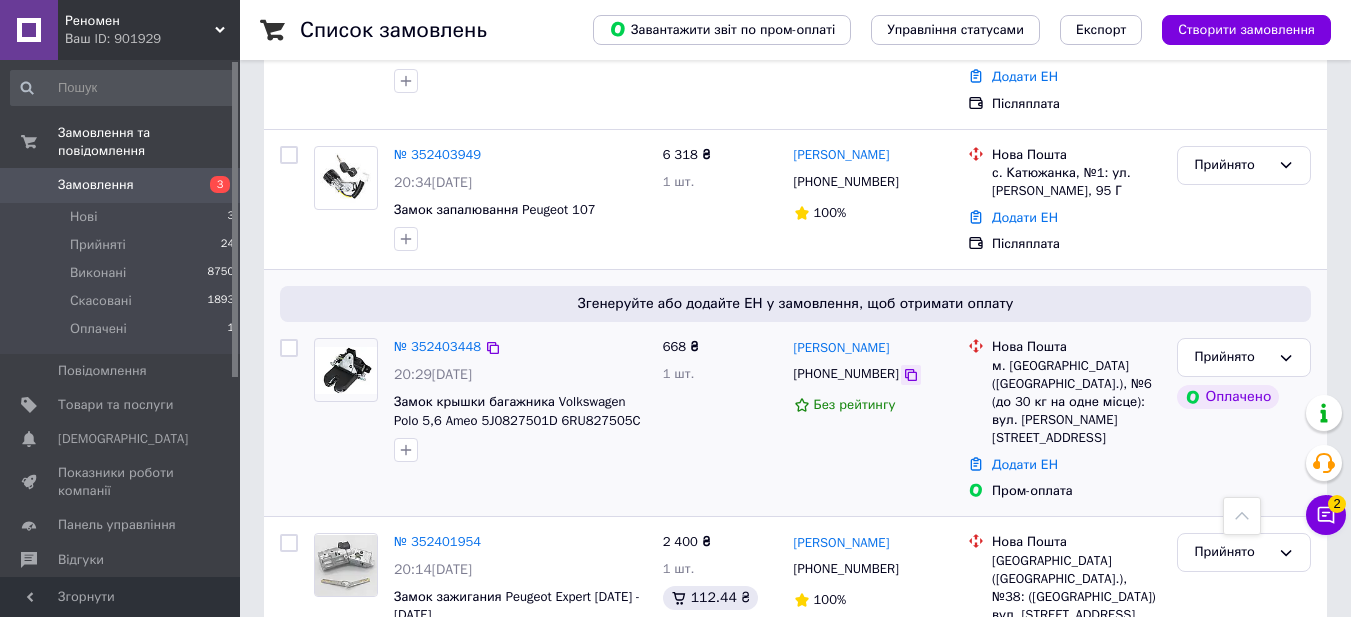 click 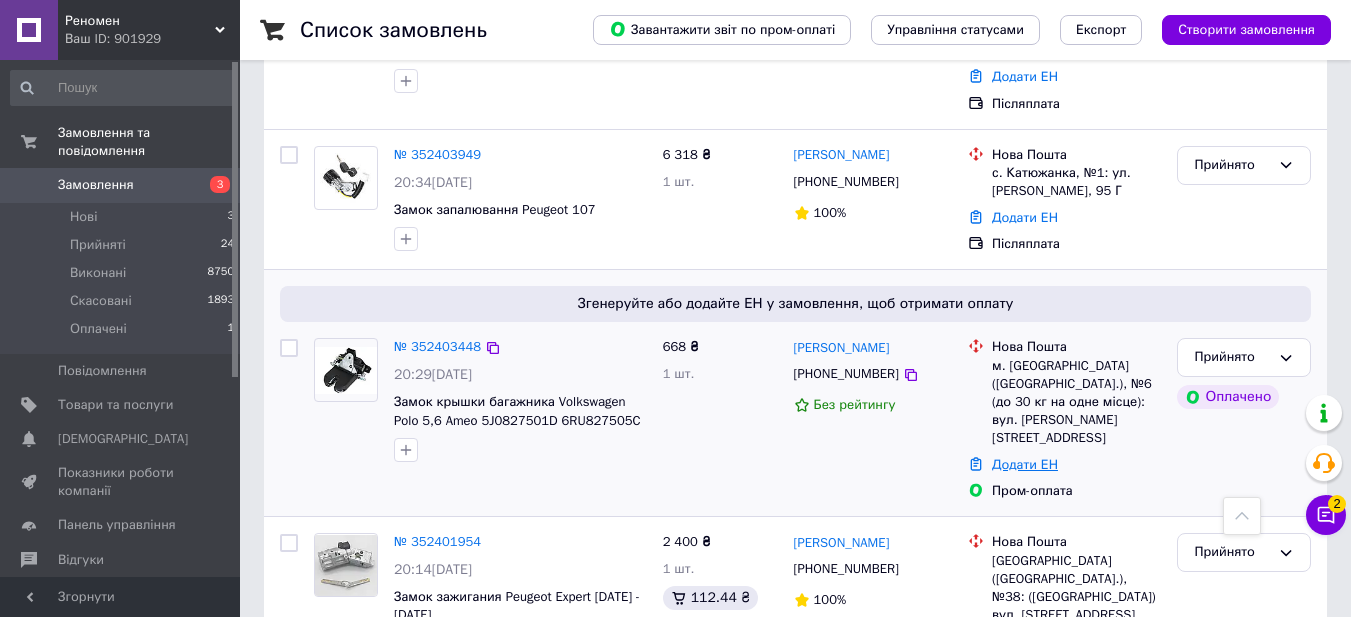 click on "Додати ЕН" at bounding box center [1025, 464] 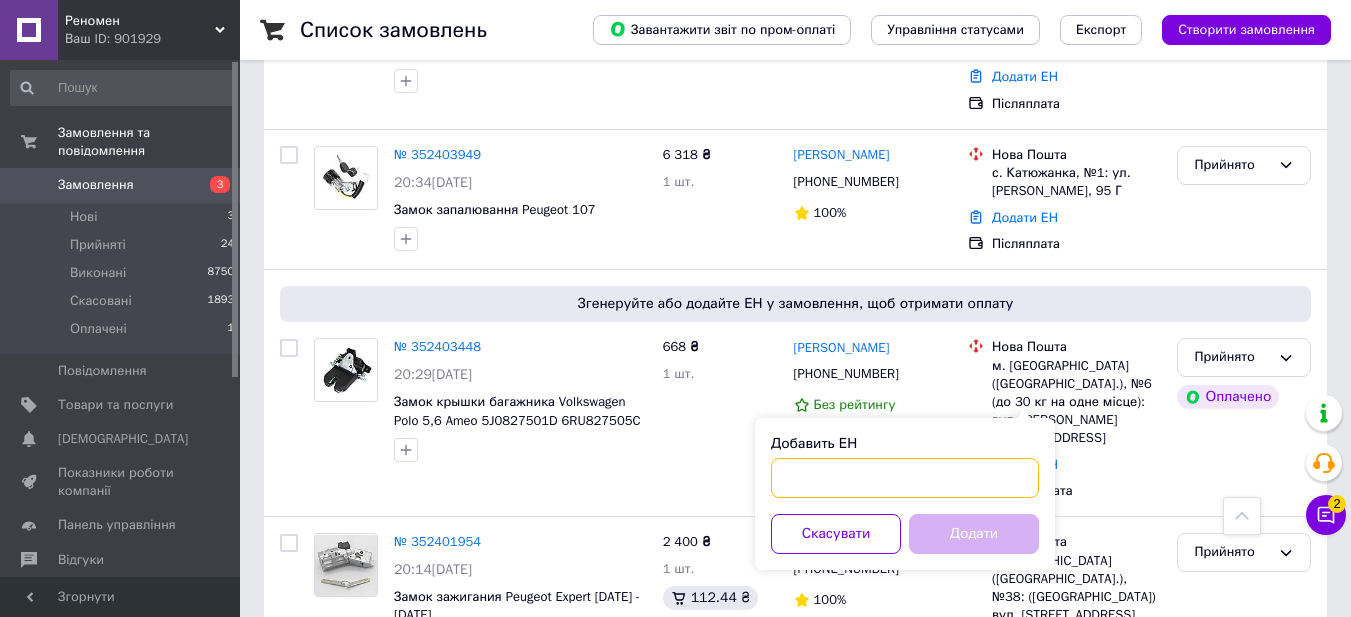 paste on "20451204881429" 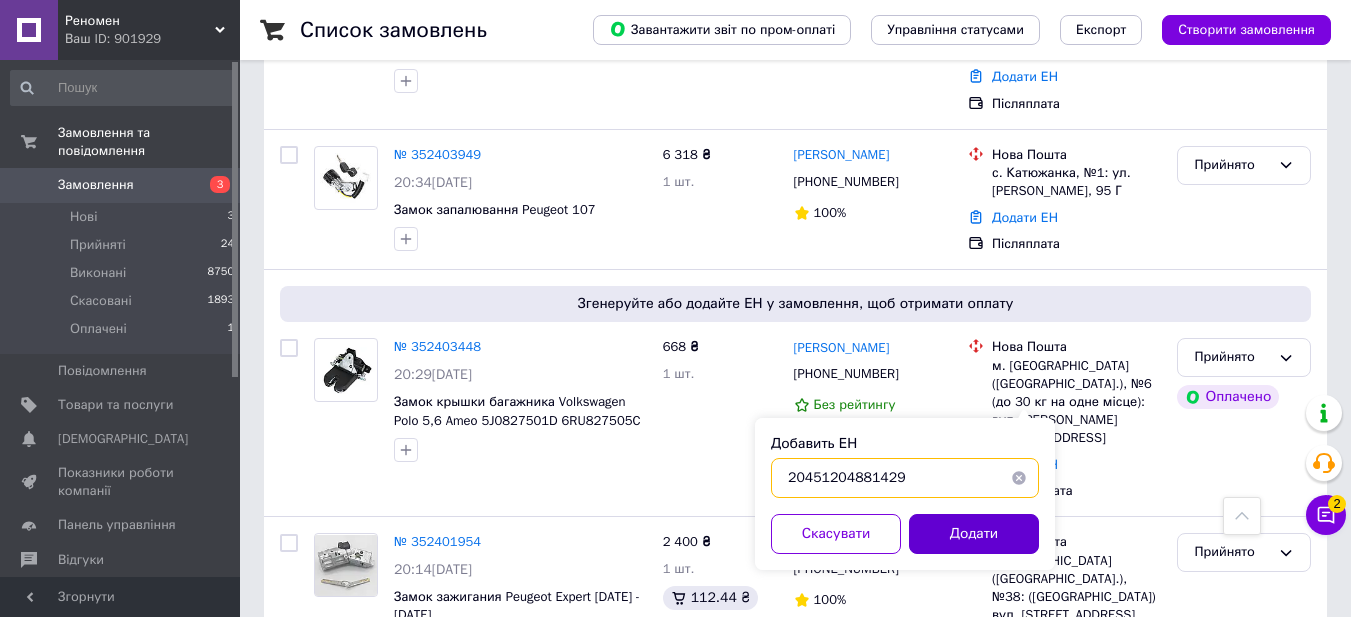 type on "20451204881429" 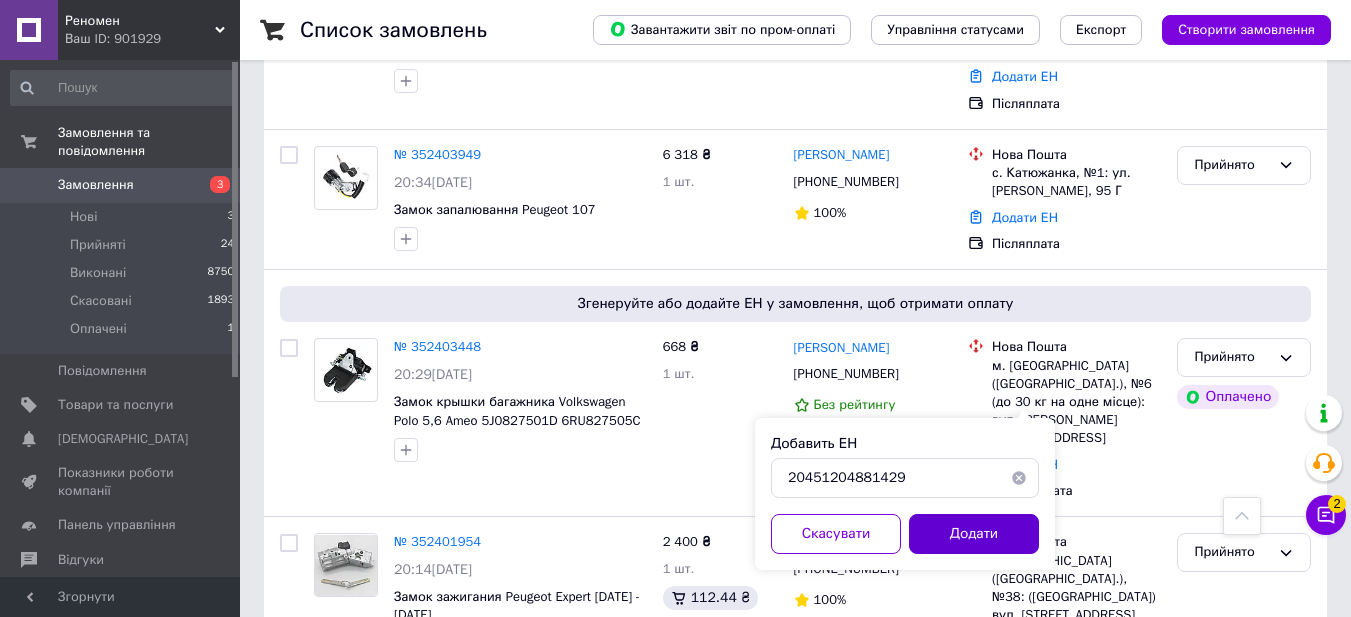 click on "Додати" at bounding box center [974, 534] 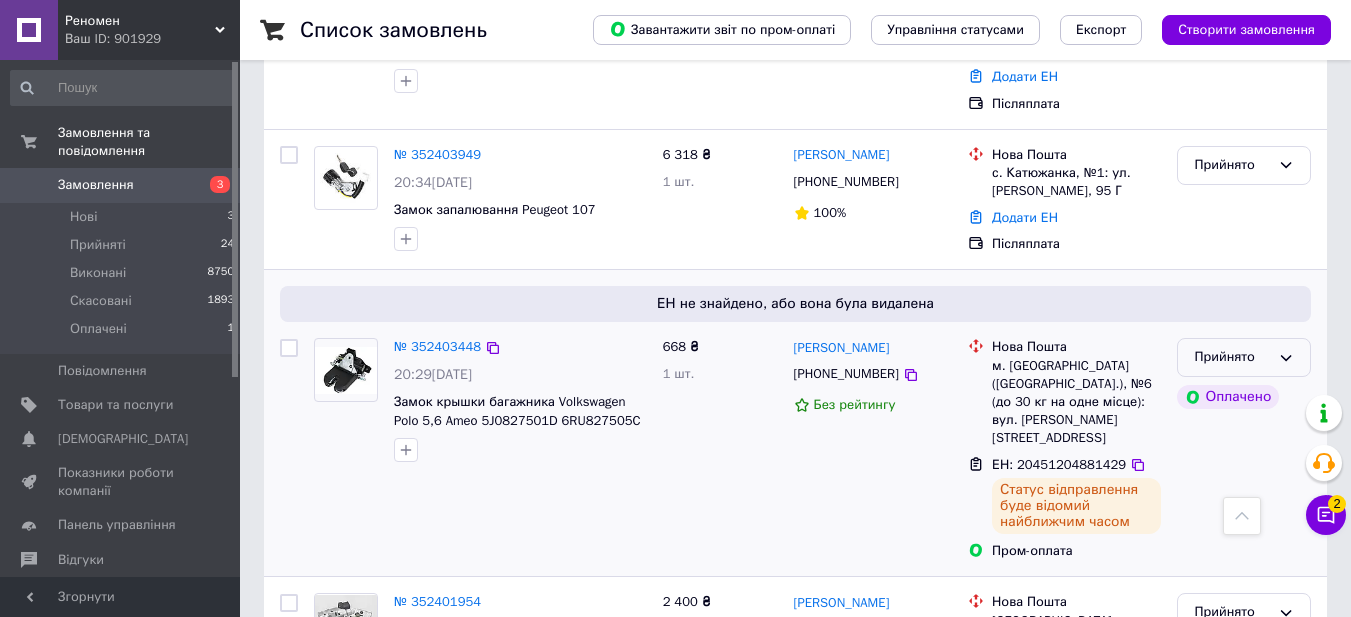 click on "Прийнято" at bounding box center [1232, 357] 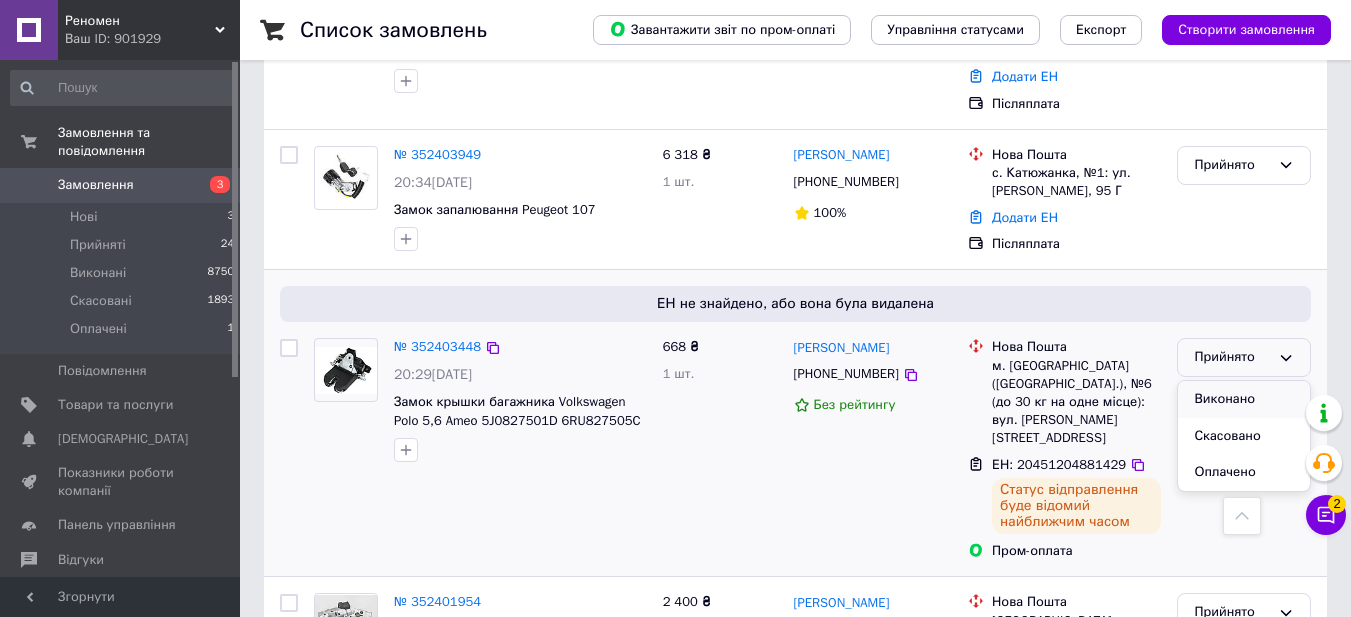 click on "Виконано" at bounding box center [1244, 399] 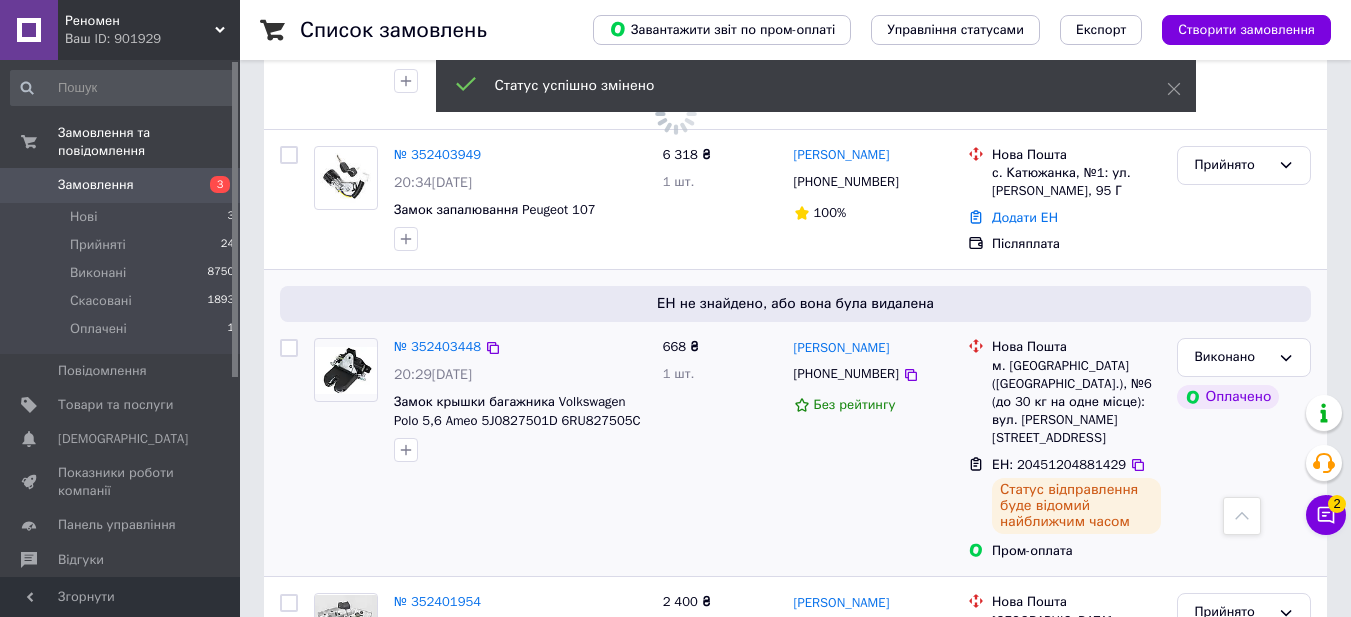 scroll, scrollTop: 2138, scrollLeft: 0, axis: vertical 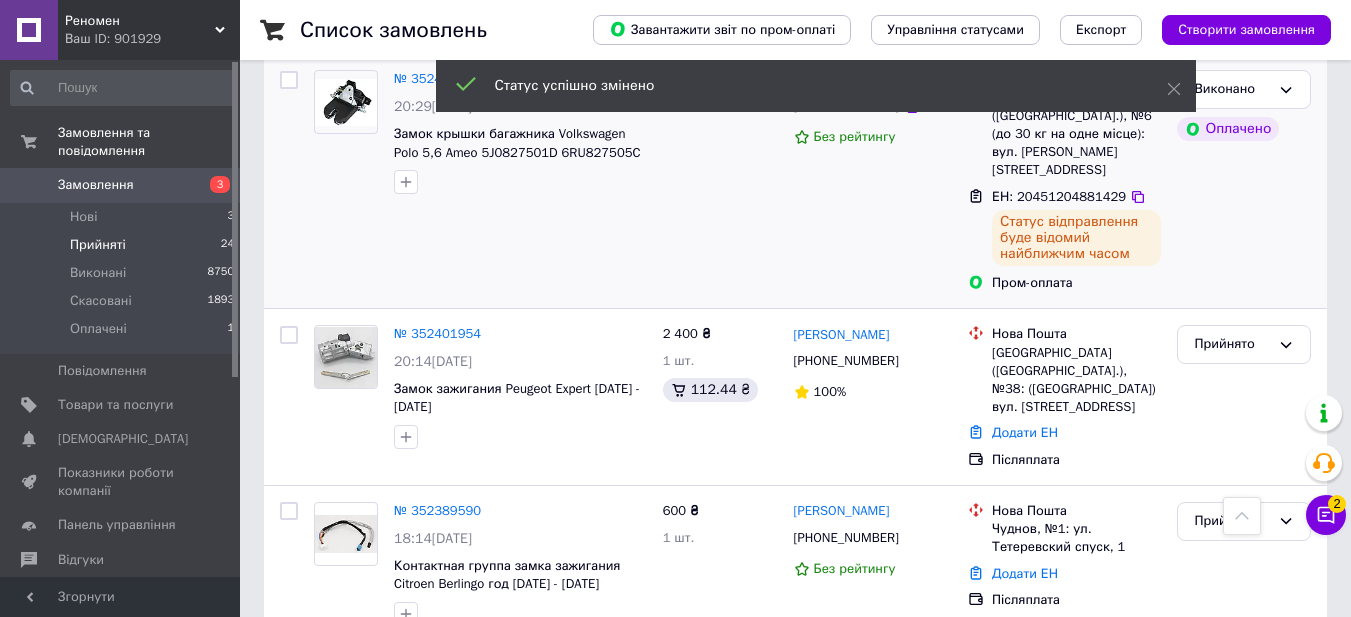 click on "Прийняті 24" at bounding box center (123, 245) 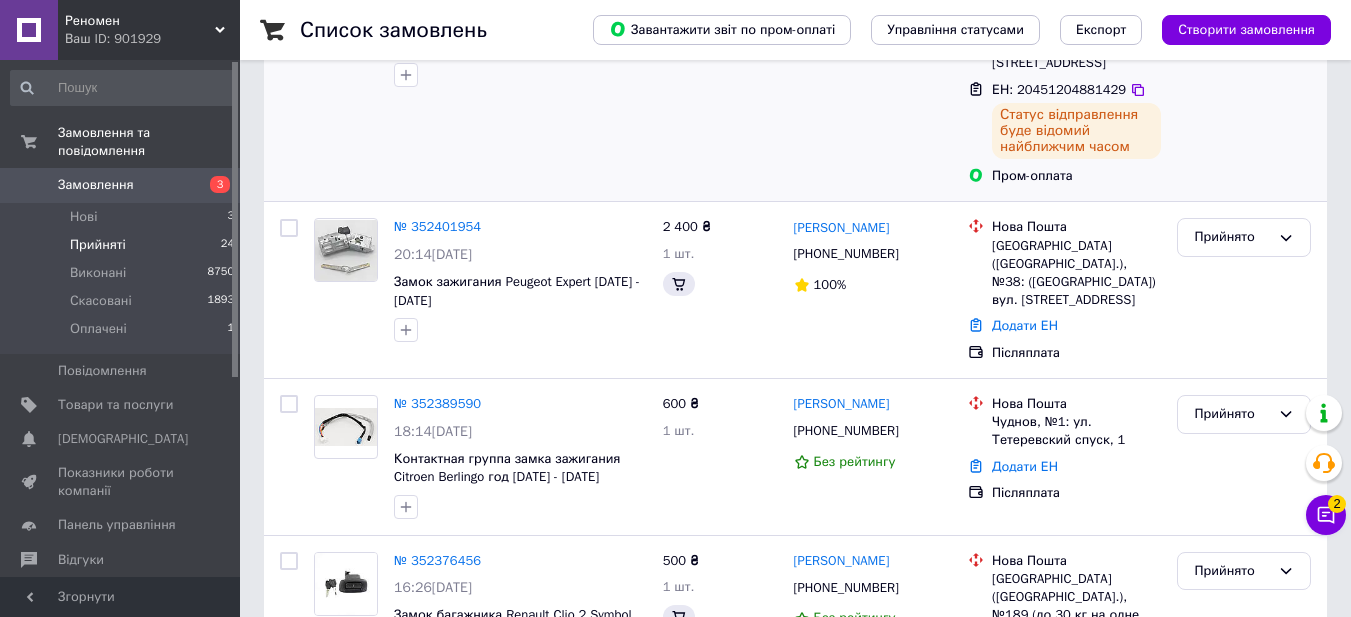 scroll, scrollTop: 0, scrollLeft: 0, axis: both 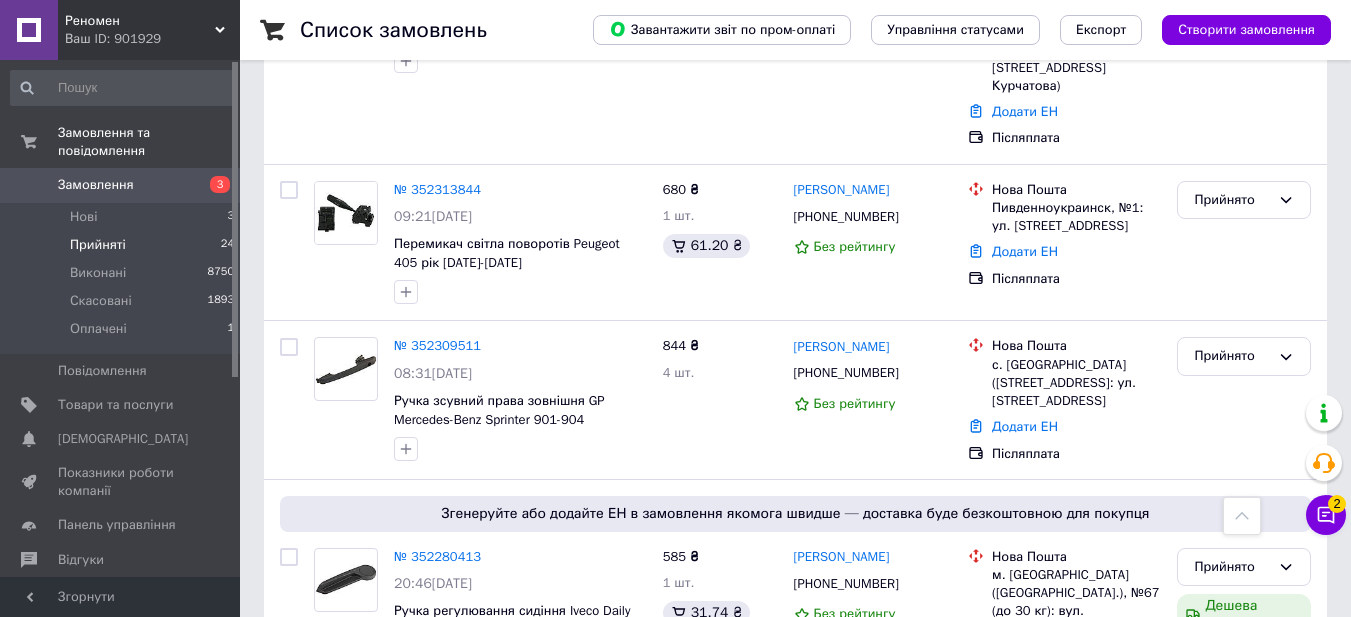 click on "2" at bounding box center (327, 753) 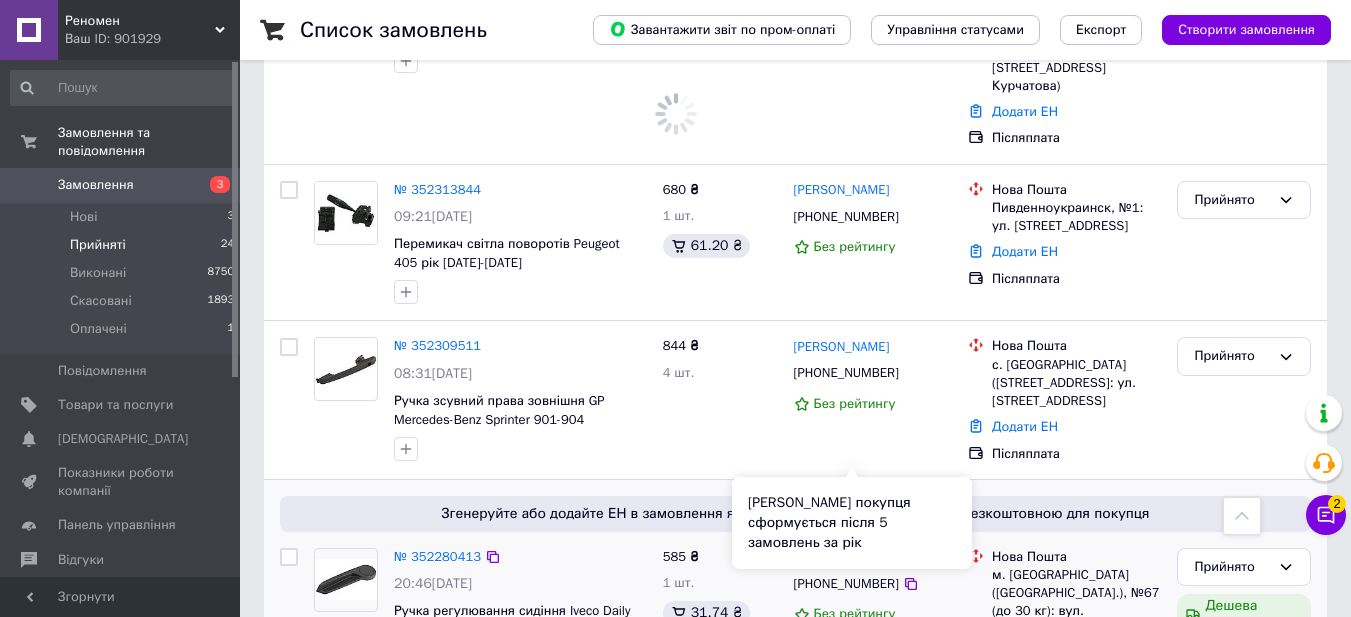 scroll, scrollTop: 0, scrollLeft: 0, axis: both 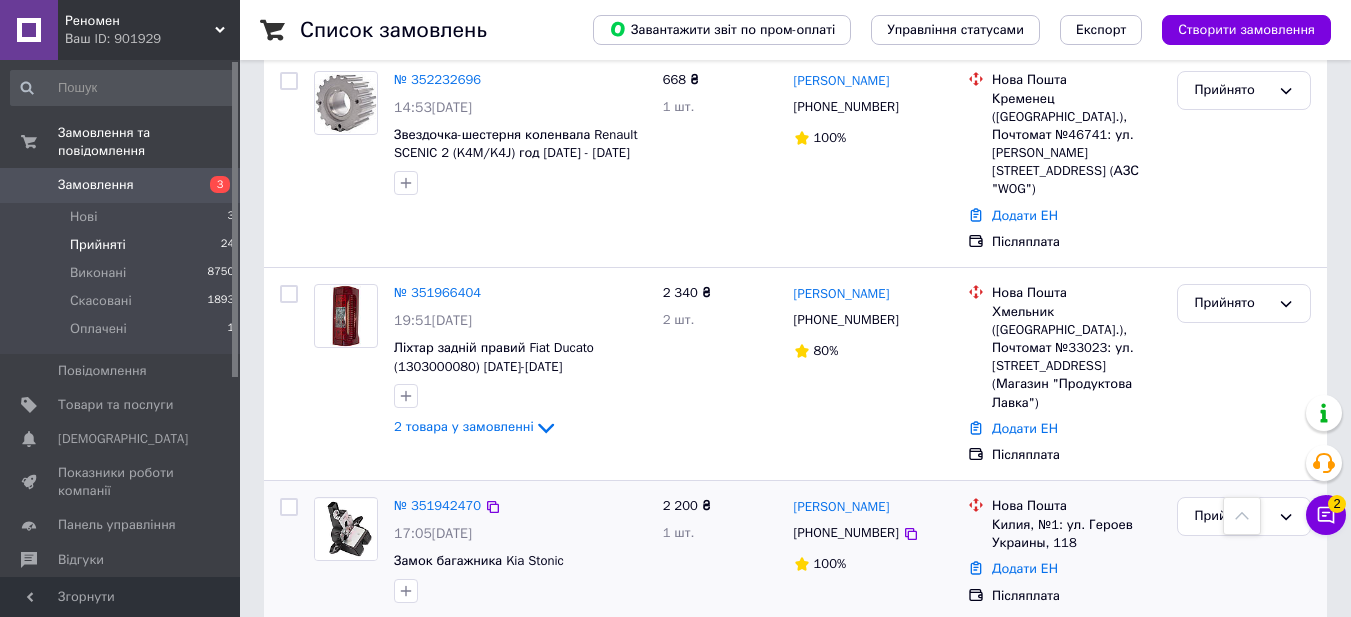 click on "№ 351942470" at bounding box center [437, 506] 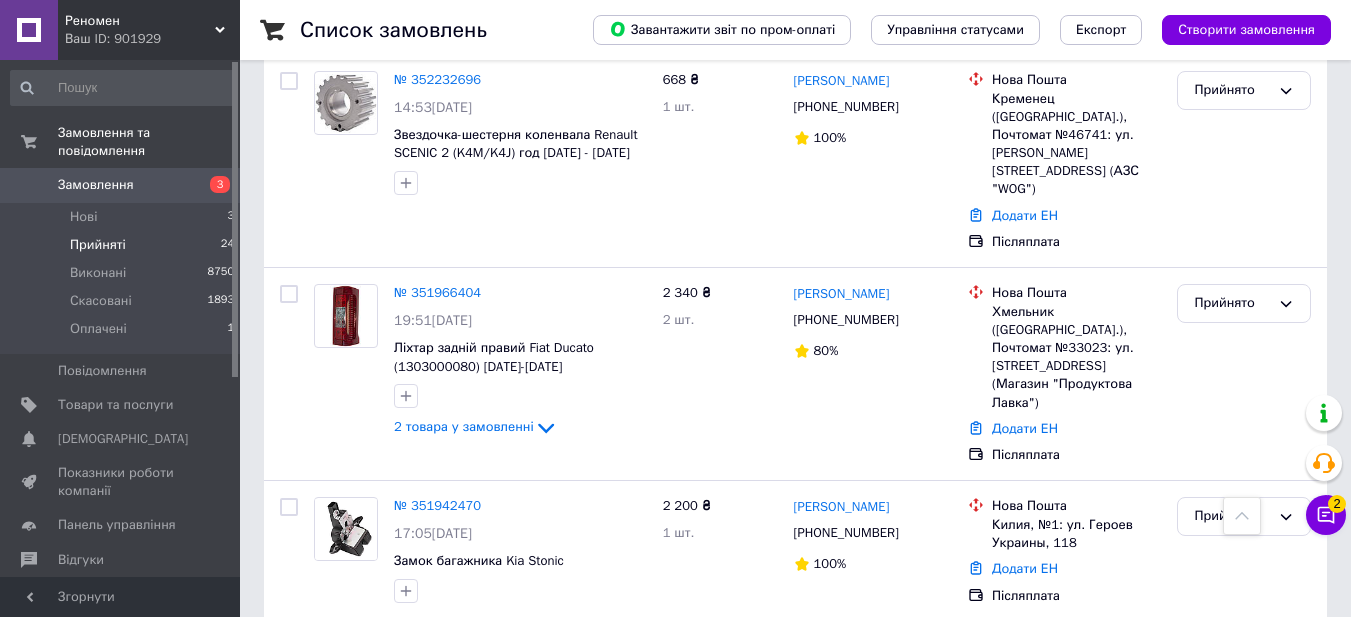 click on "№ 351942470" at bounding box center (437, 505) 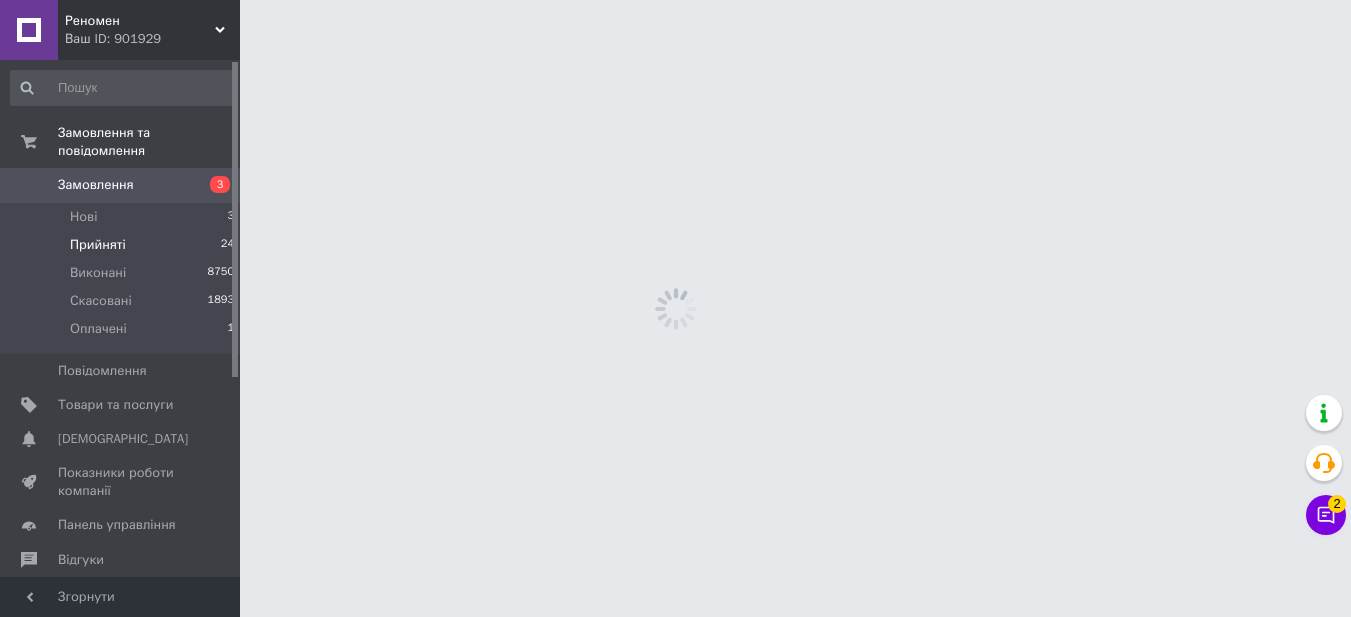 scroll, scrollTop: 0, scrollLeft: 0, axis: both 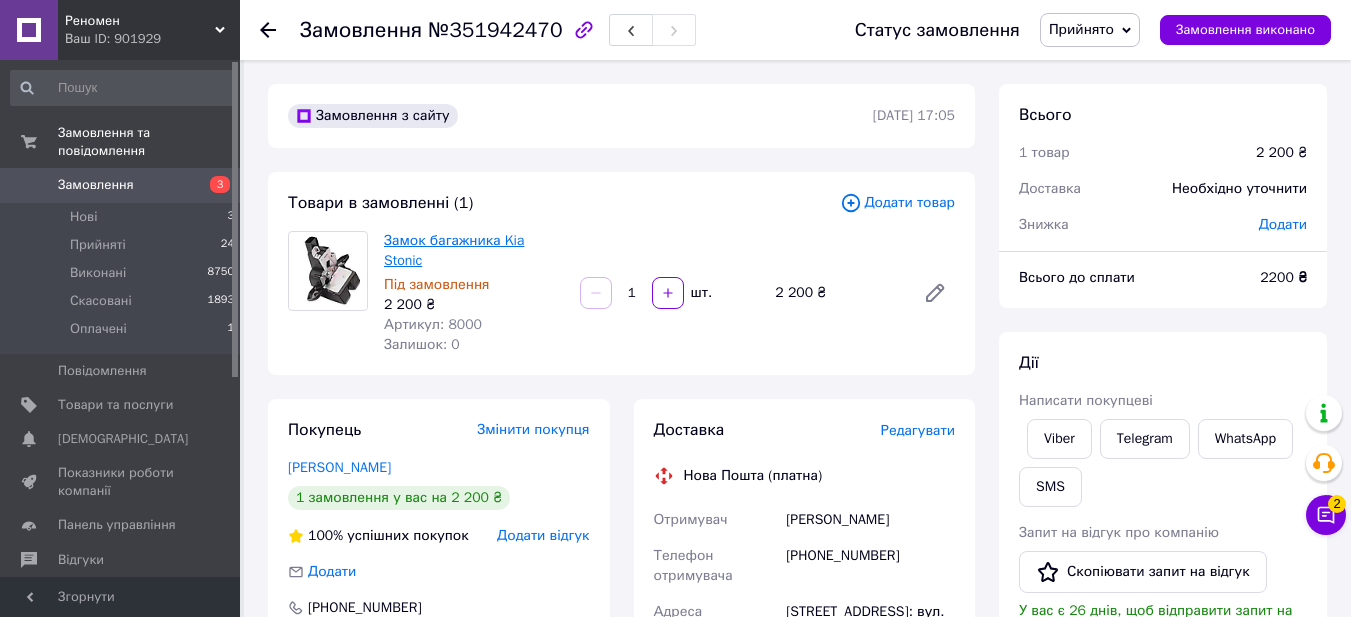 click on "Замок багажника Kia Stonic" at bounding box center (454, 250) 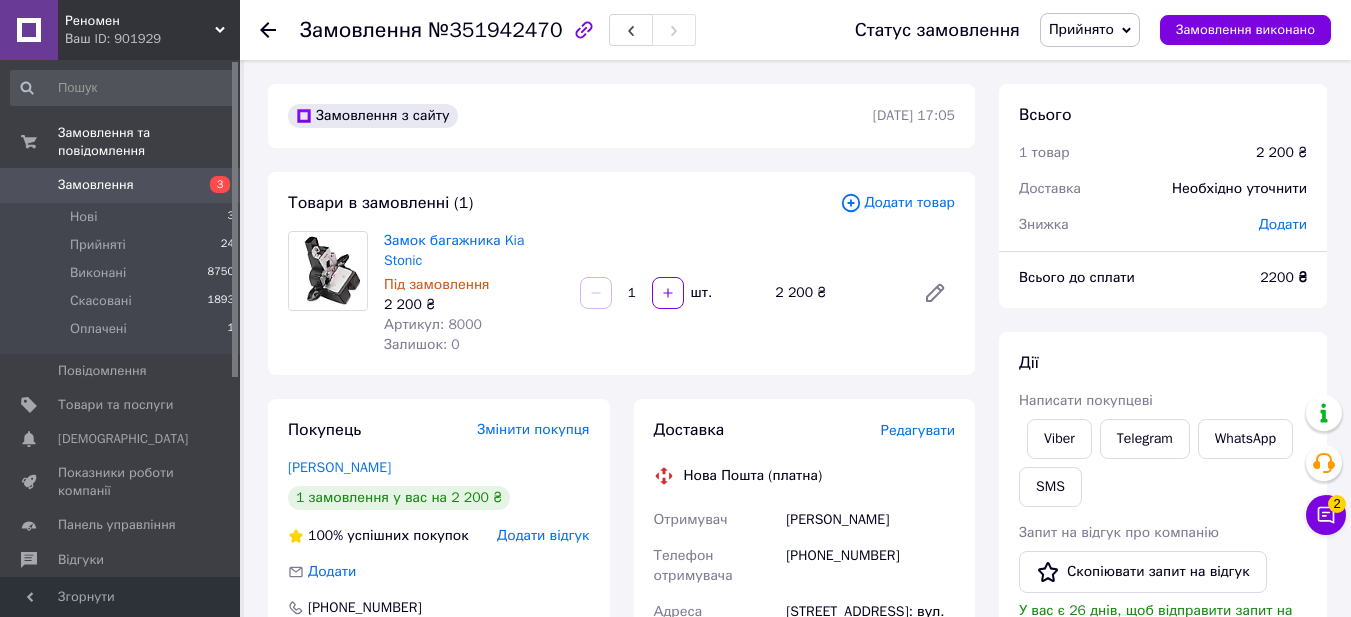 click on "Замовлення" at bounding box center (121, 185) 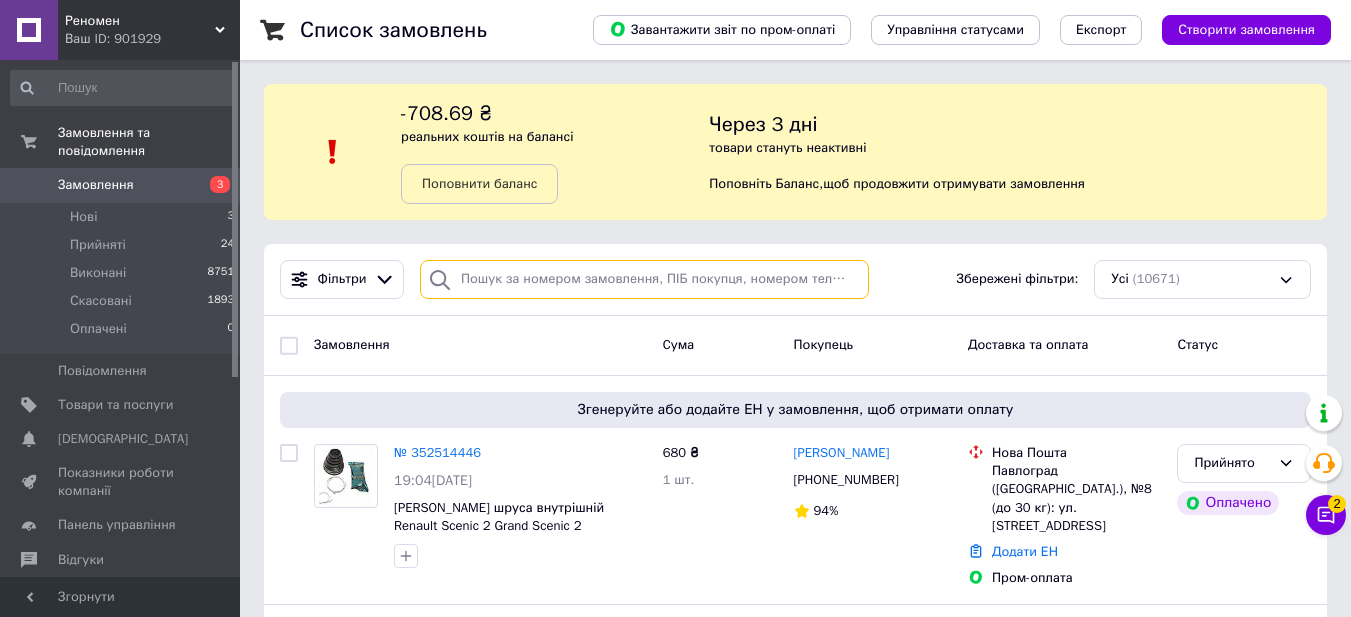 paste on "8-5961" 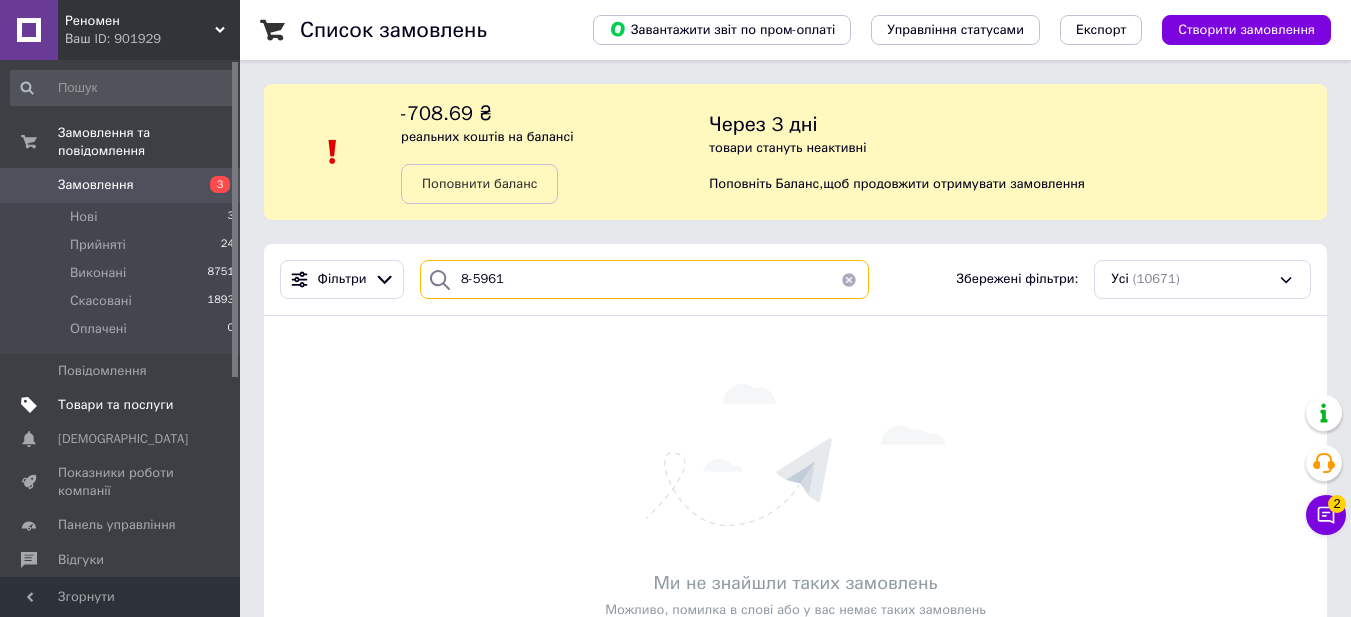 type on "8-5961" 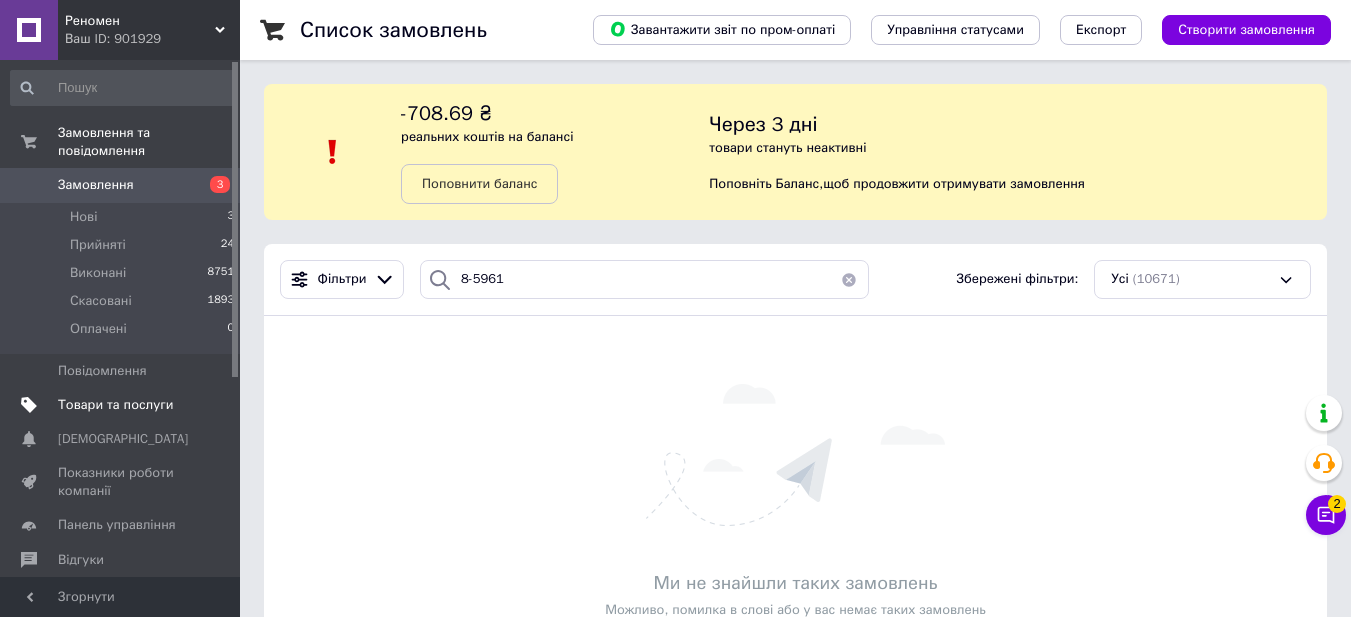 click on "Товари та послуги" at bounding box center (115, 405) 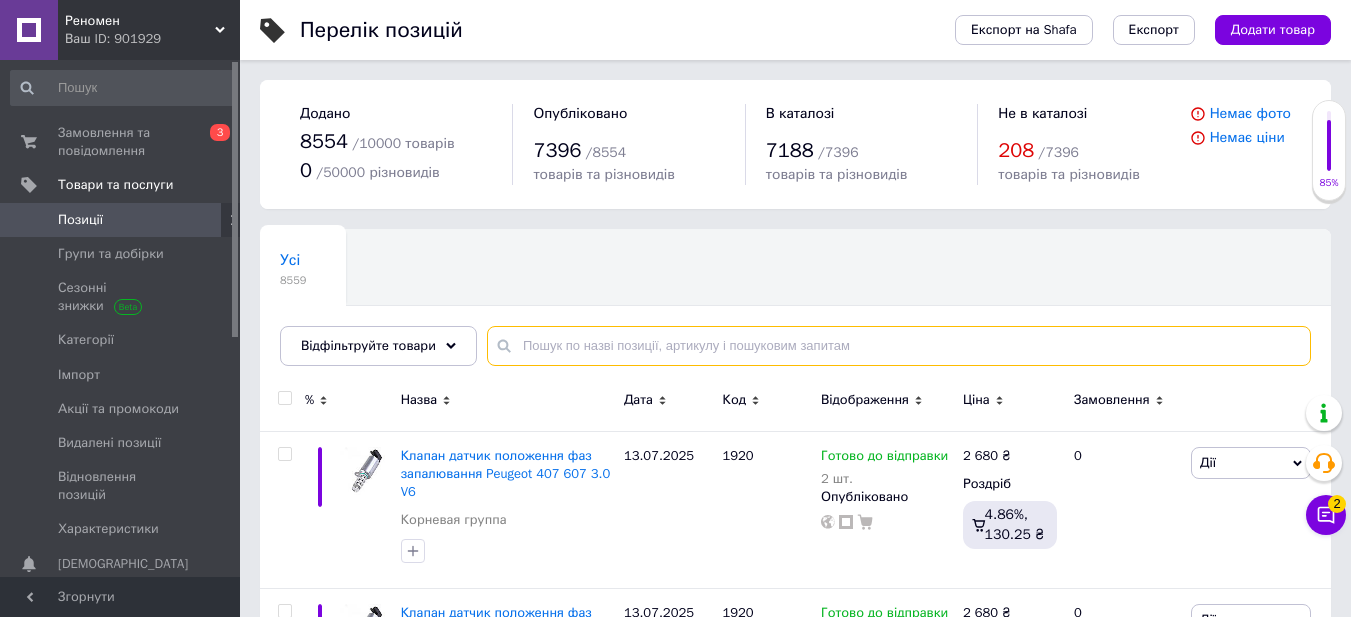 paste on "8-5961" 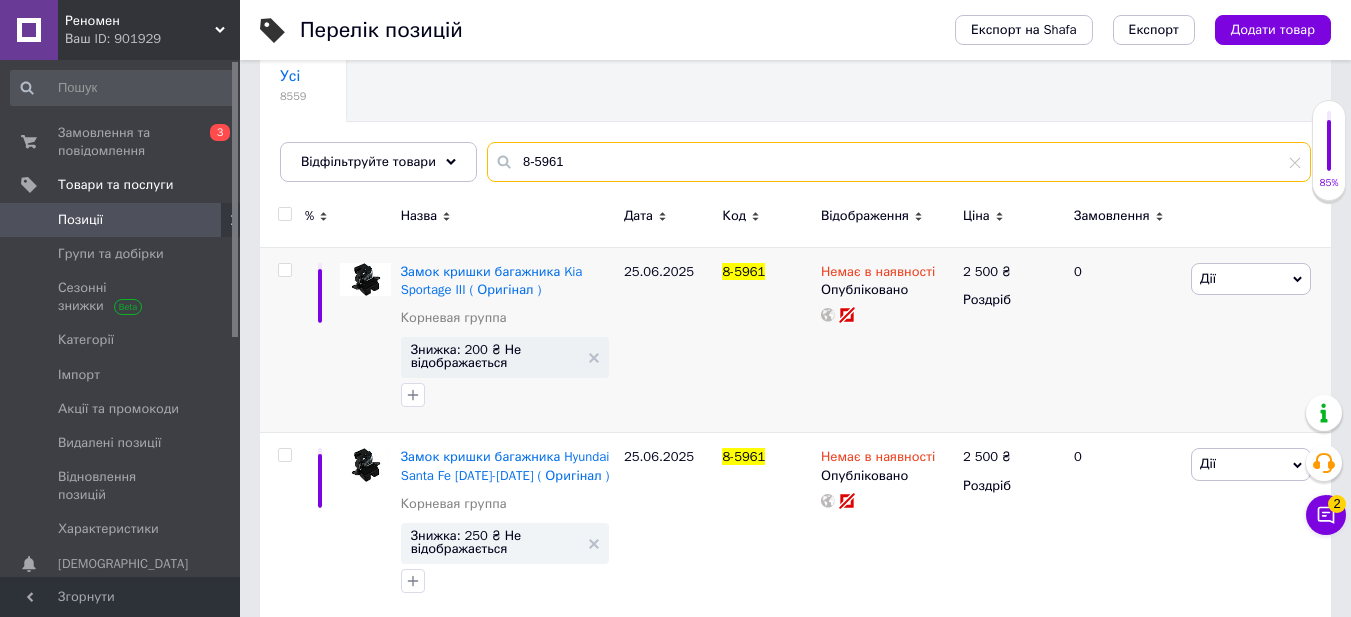 scroll, scrollTop: 189, scrollLeft: 0, axis: vertical 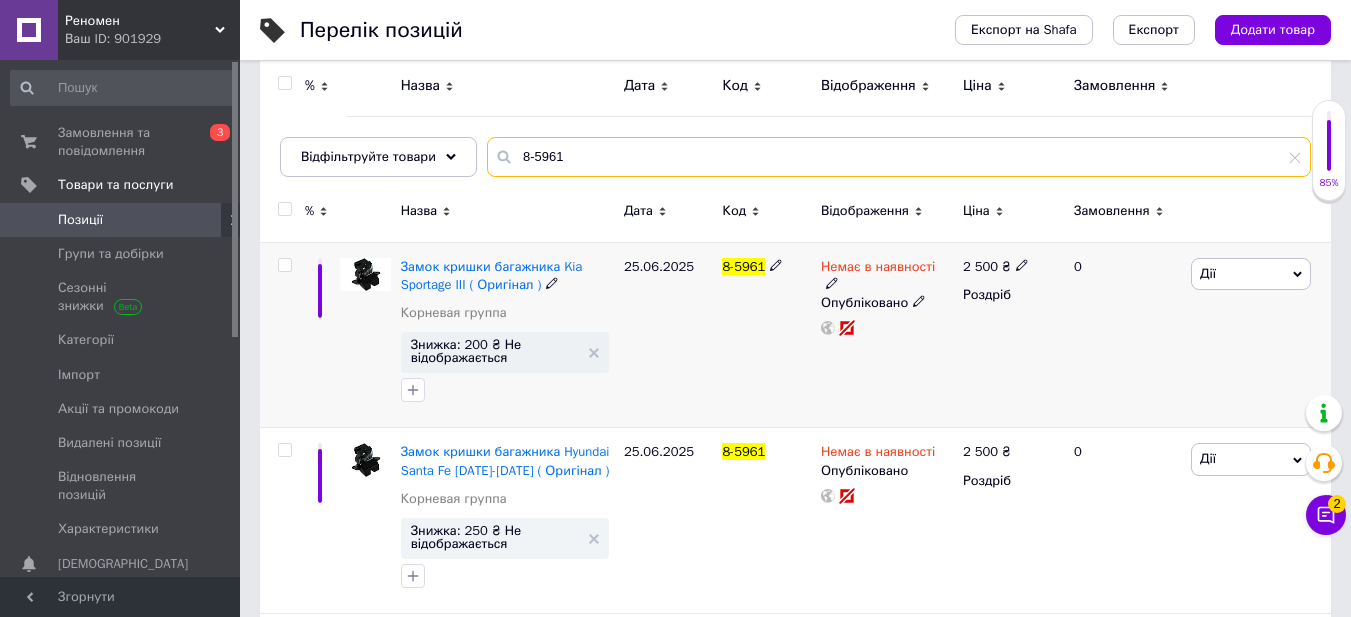 type on "8-5961" 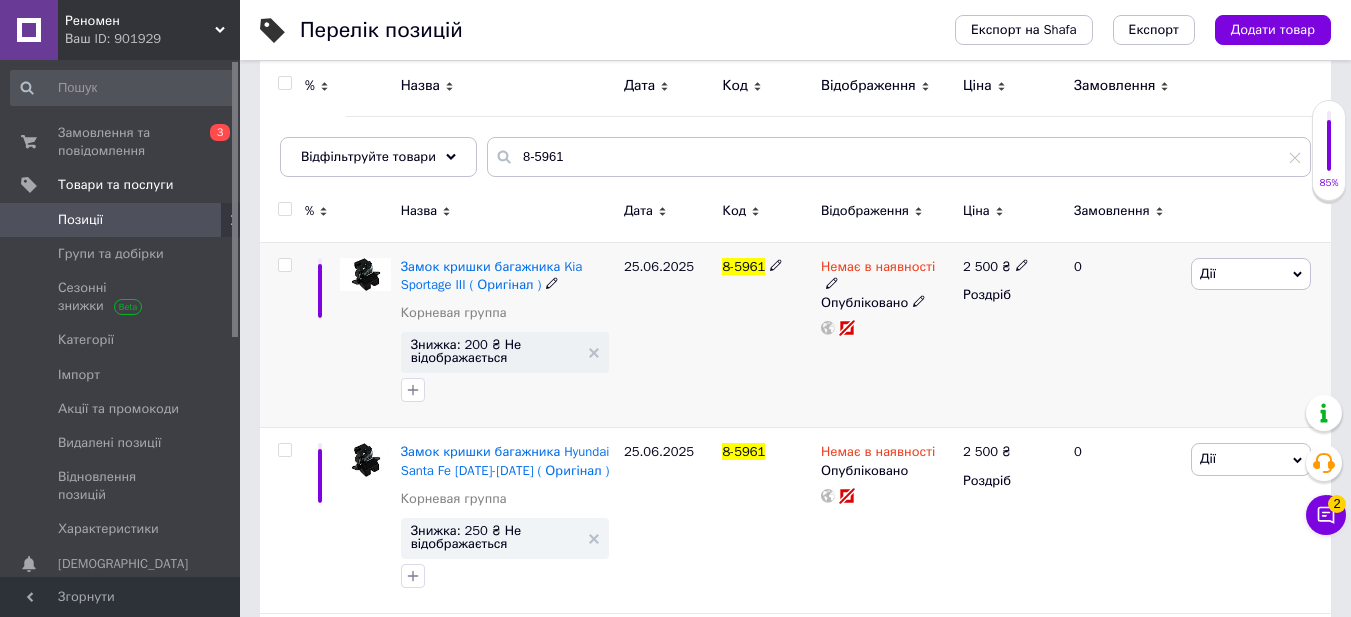 click 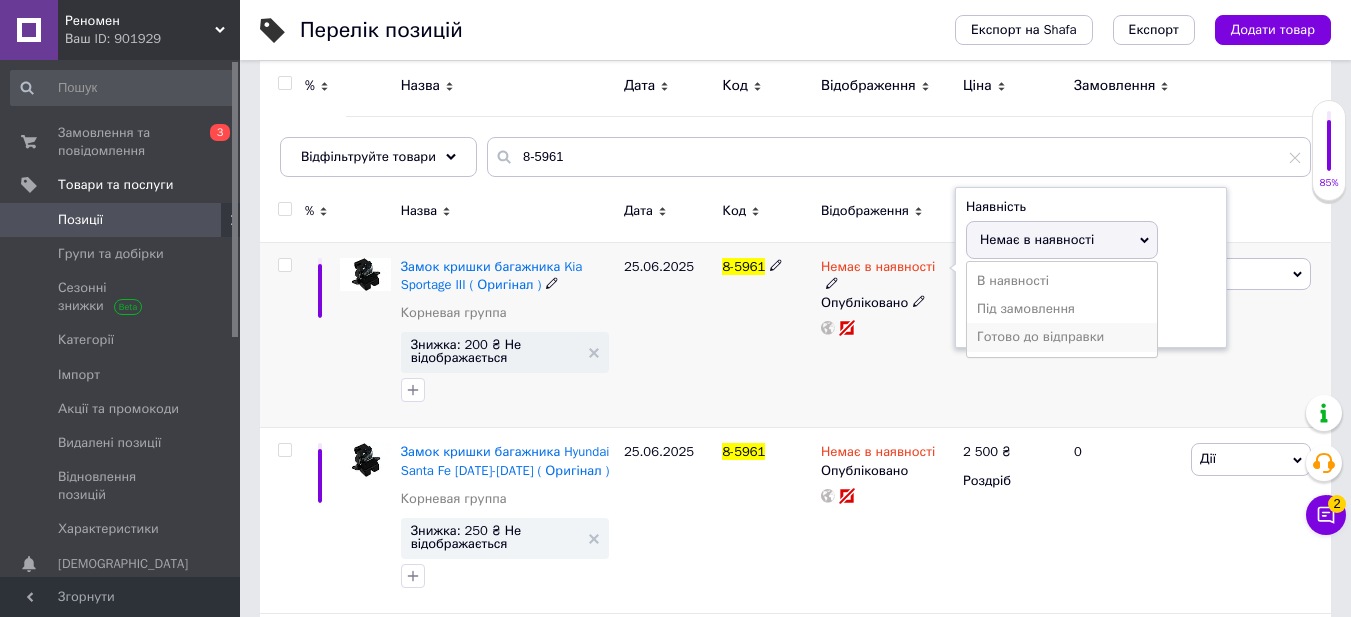 click on "Готово до відправки" at bounding box center (1062, 337) 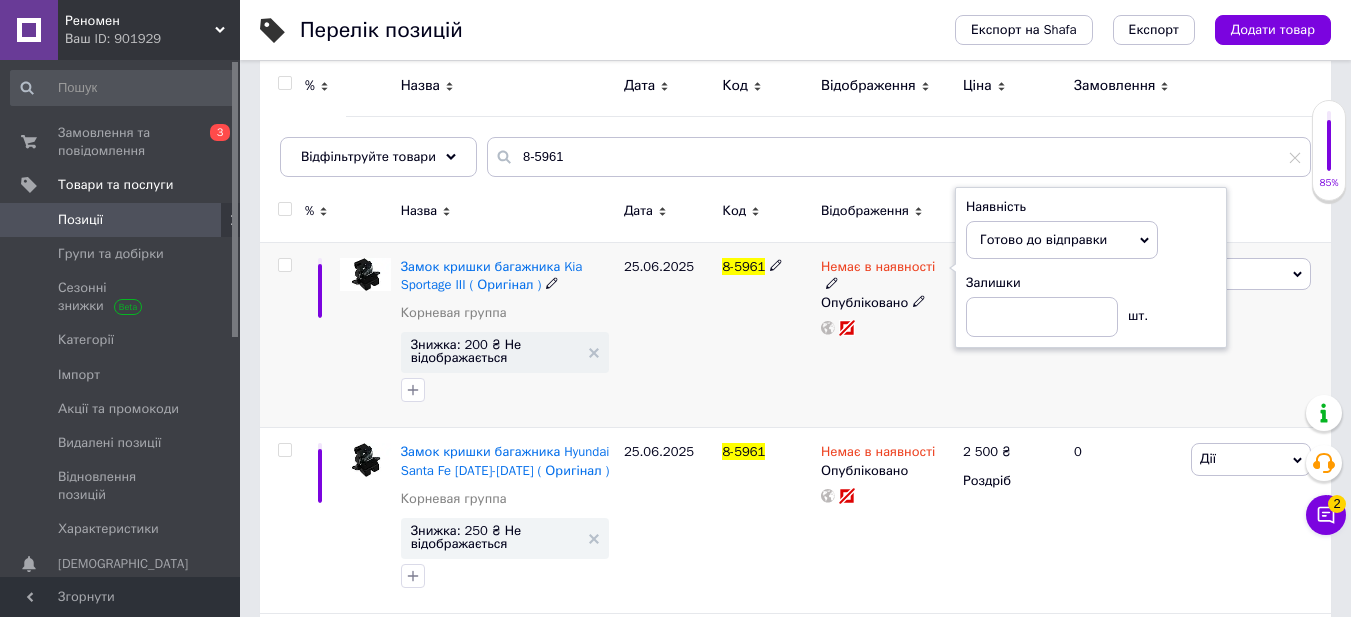 click on "Немає в наявності Наявність [PERSON_NAME] до відправки В наявності Немає в наявності Під замовлення Залишки шт. Опубліковано" at bounding box center [887, 335] 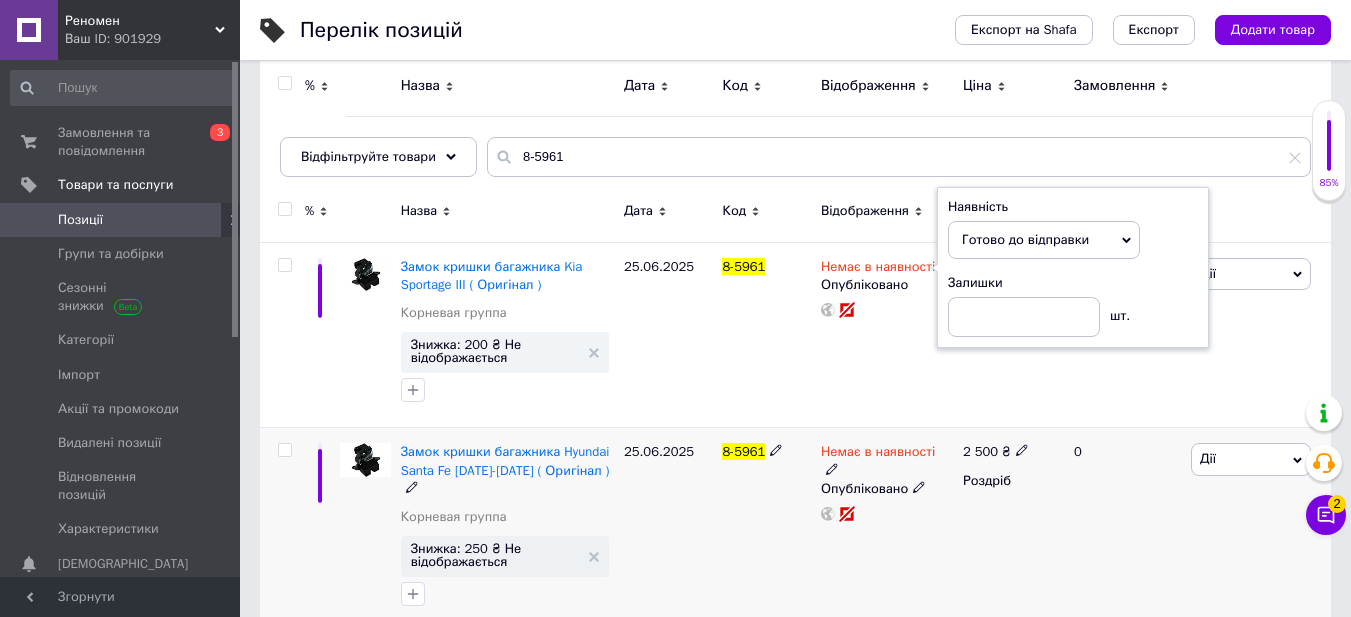 click 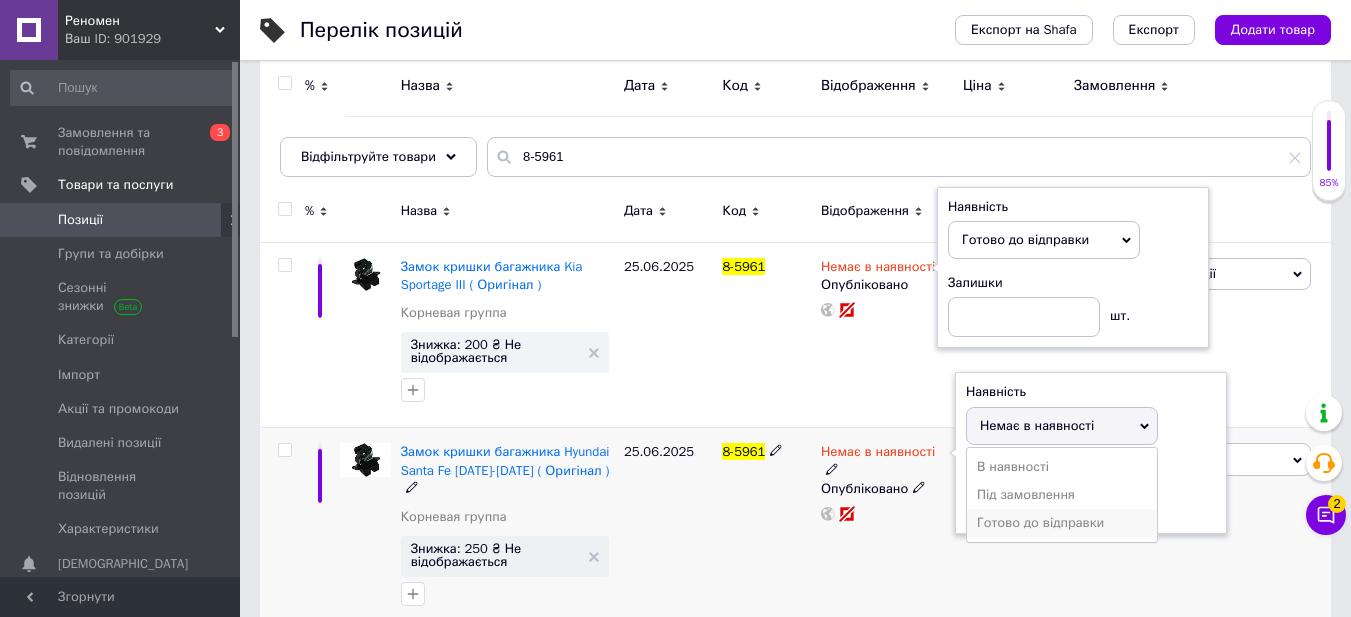 click on "Готово до відправки" at bounding box center (1062, 523) 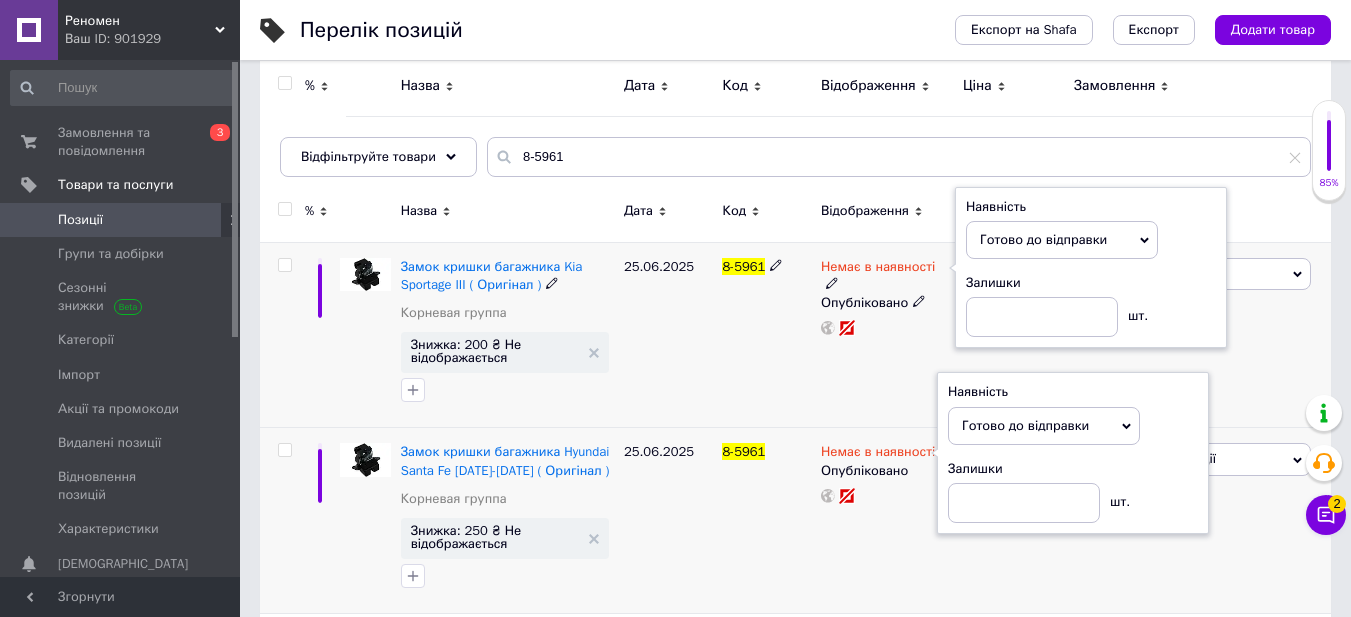 click on "8-5961" at bounding box center [766, 335] 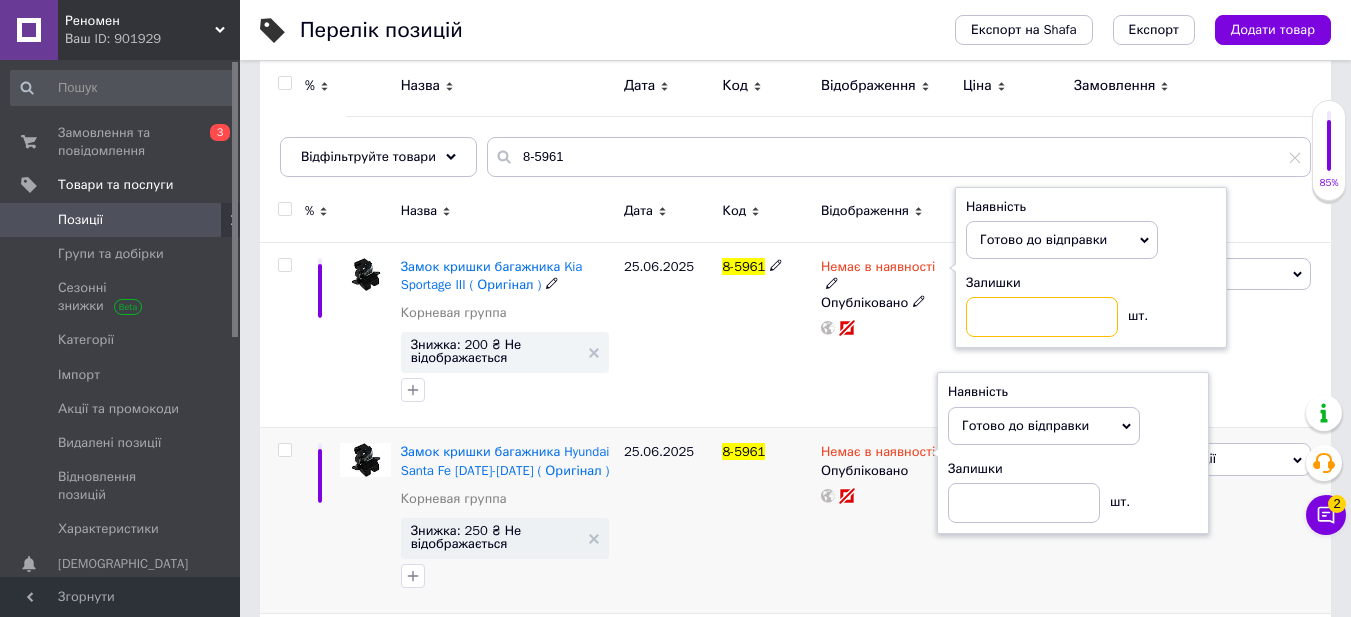 click at bounding box center [1042, 317] 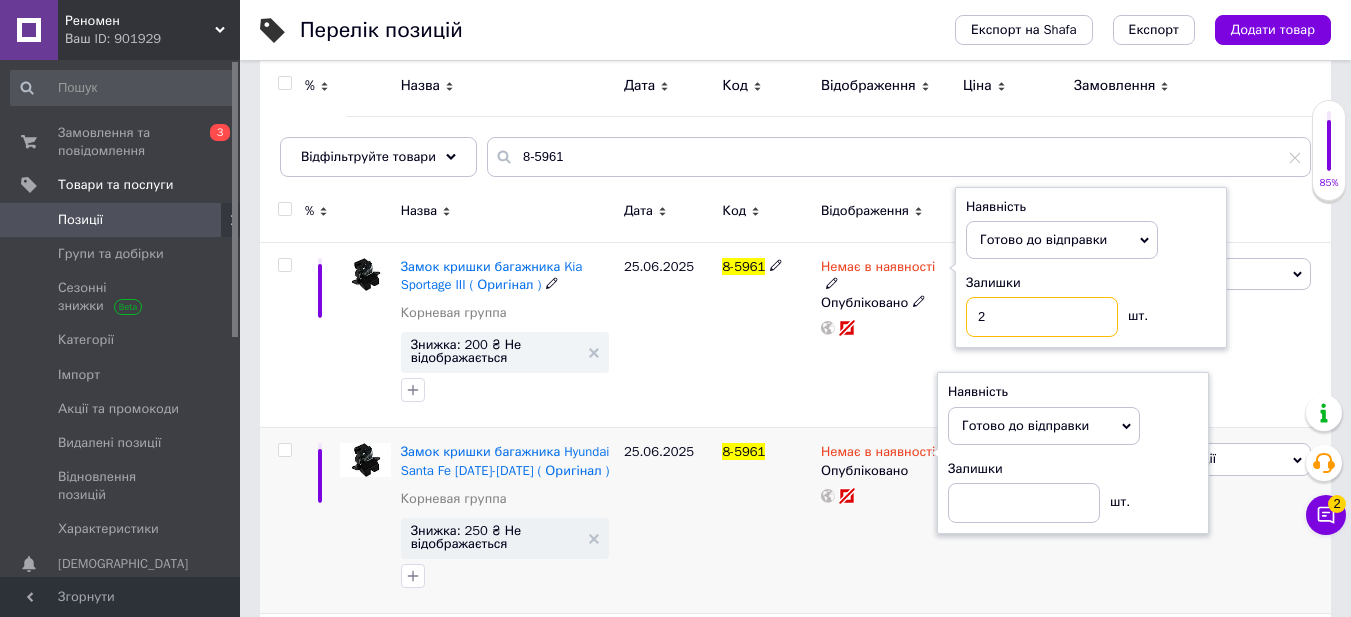 type on "2" 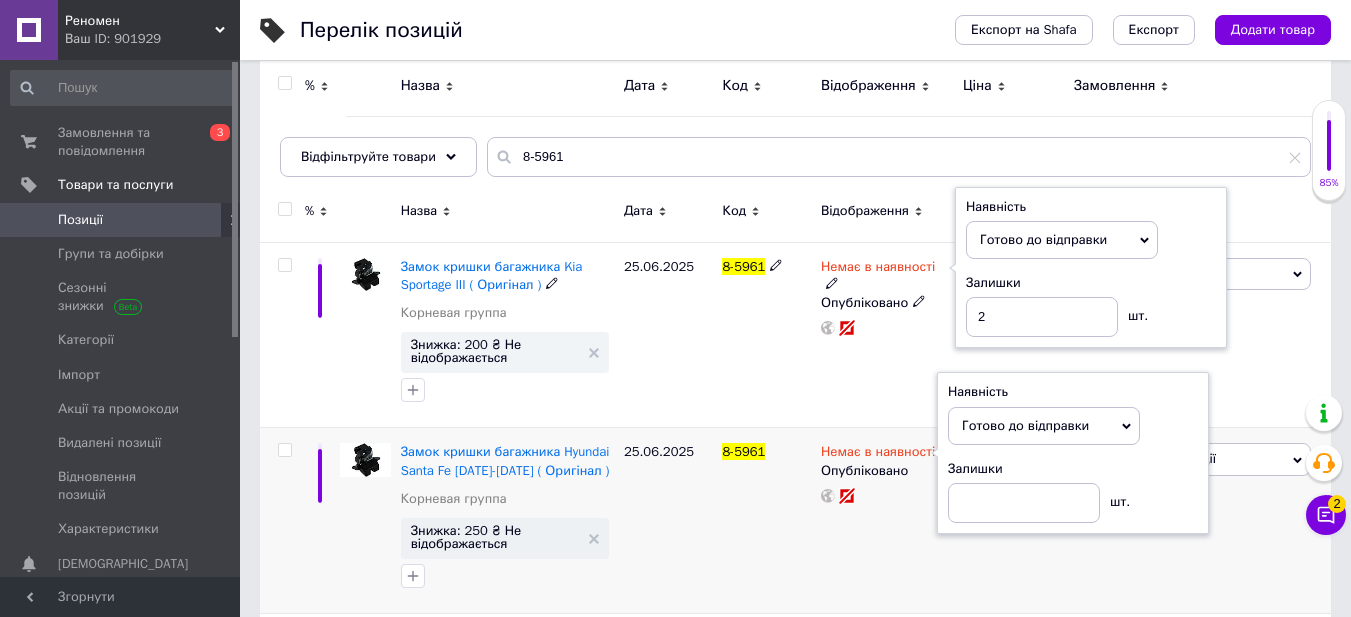 click on "8-5961" at bounding box center [766, 335] 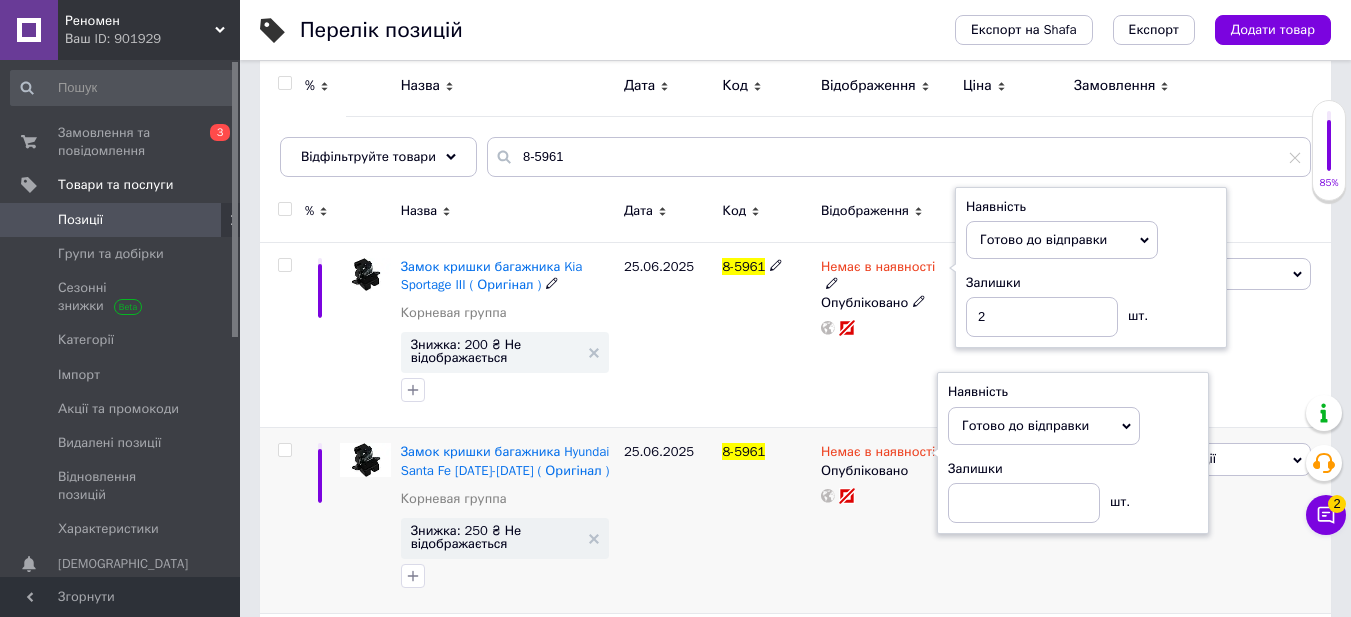 click on "Немає в наявності Наявність [PERSON_NAME] до відправки В наявності Немає в наявності Під замовлення Залишки 2 шт. Опубліковано" at bounding box center [887, 335] 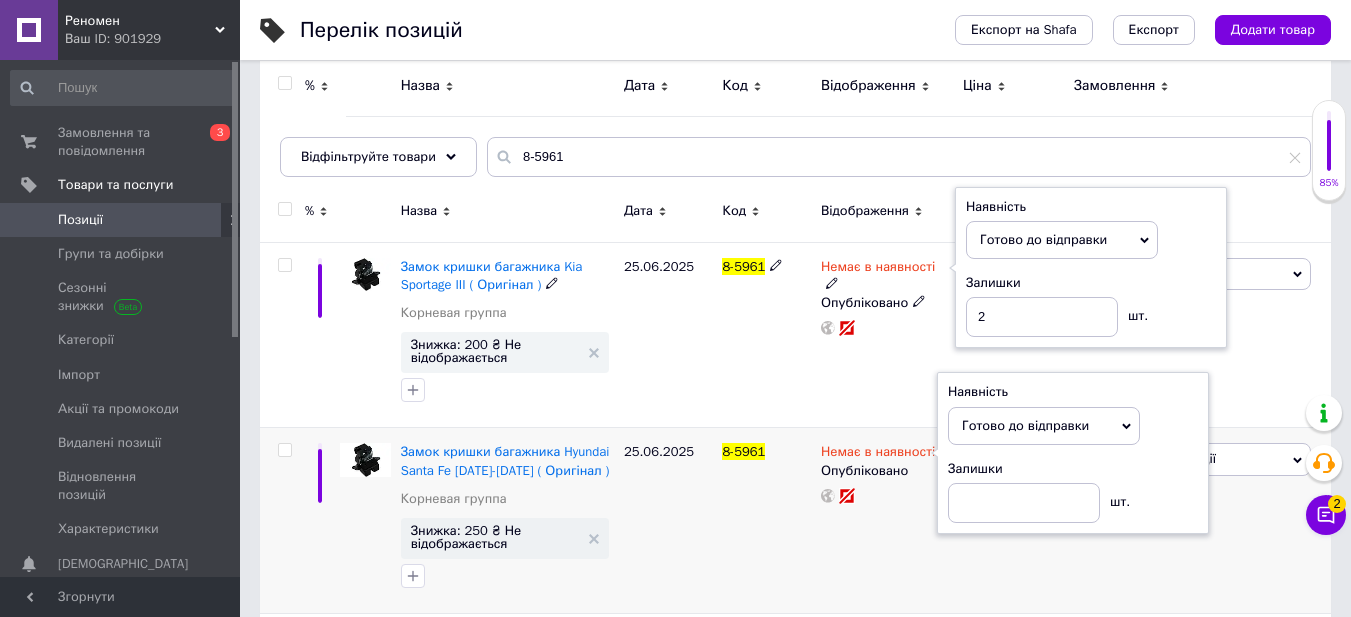 click on "Немає в наявності Наявність [PERSON_NAME] до відправки В наявності Немає в наявності Під замовлення Залишки 2 шт. Опубліковано" at bounding box center [887, 335] 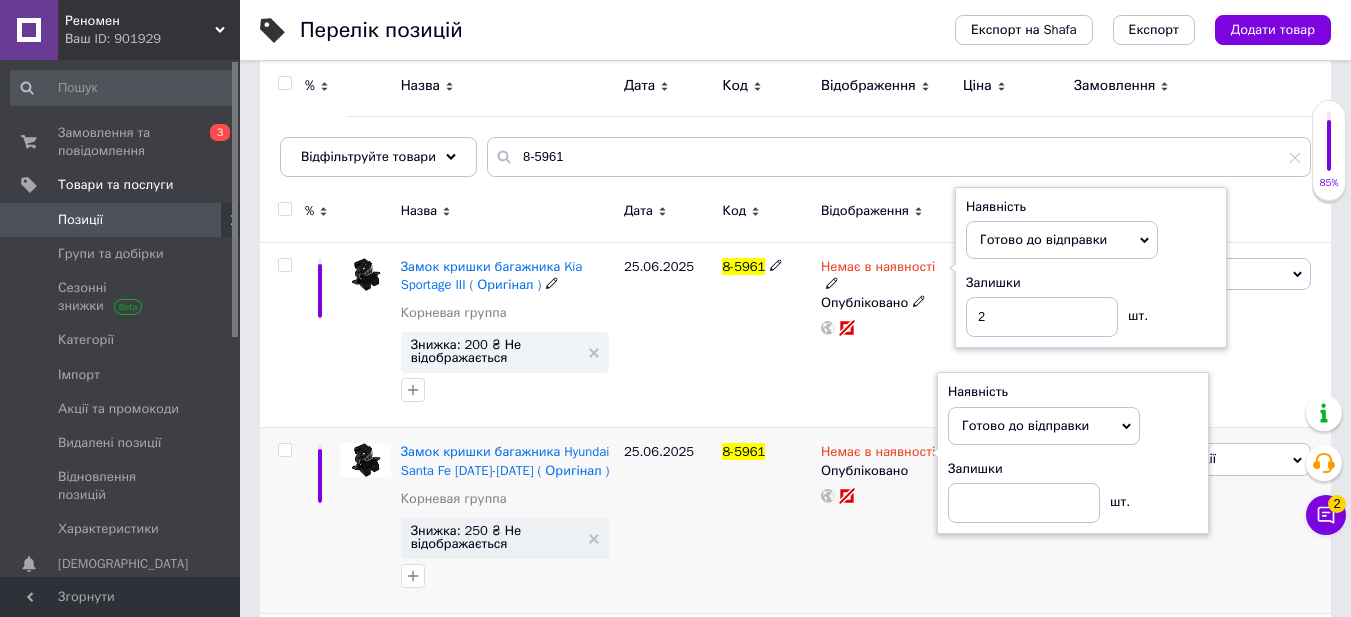 click on "Залишки" at bounding box center (1091, 283) 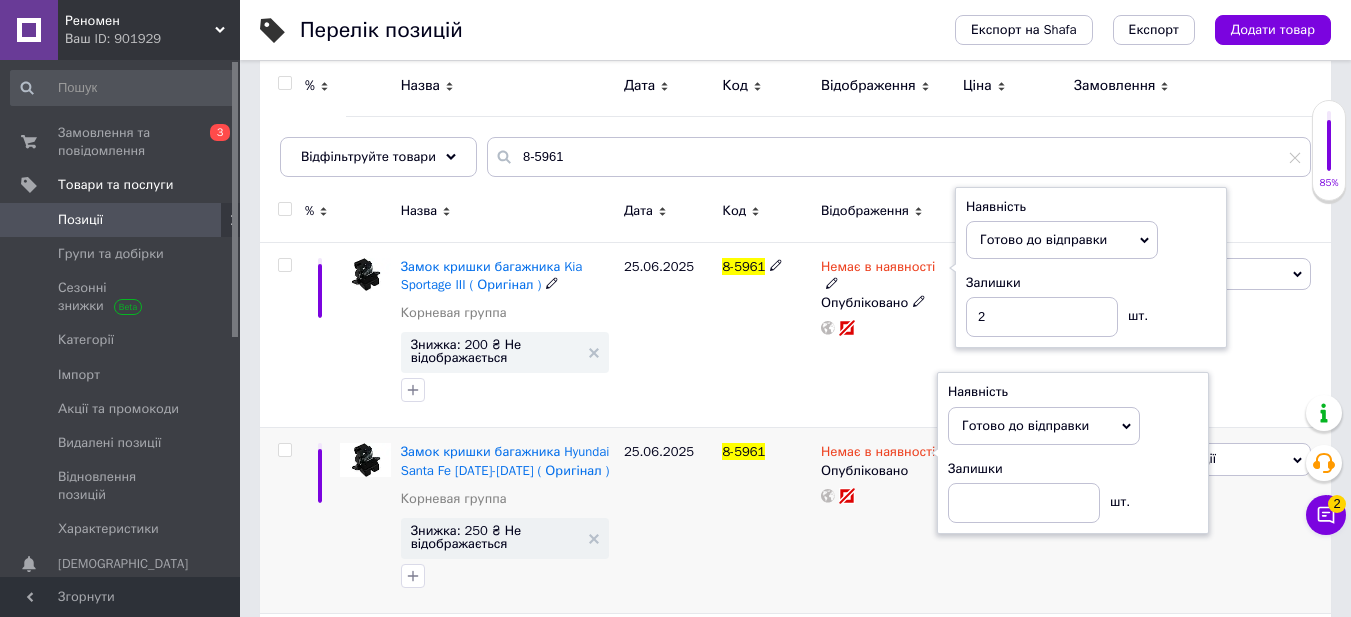 click on "25.06.2025" at bounding box center [668, 335] 